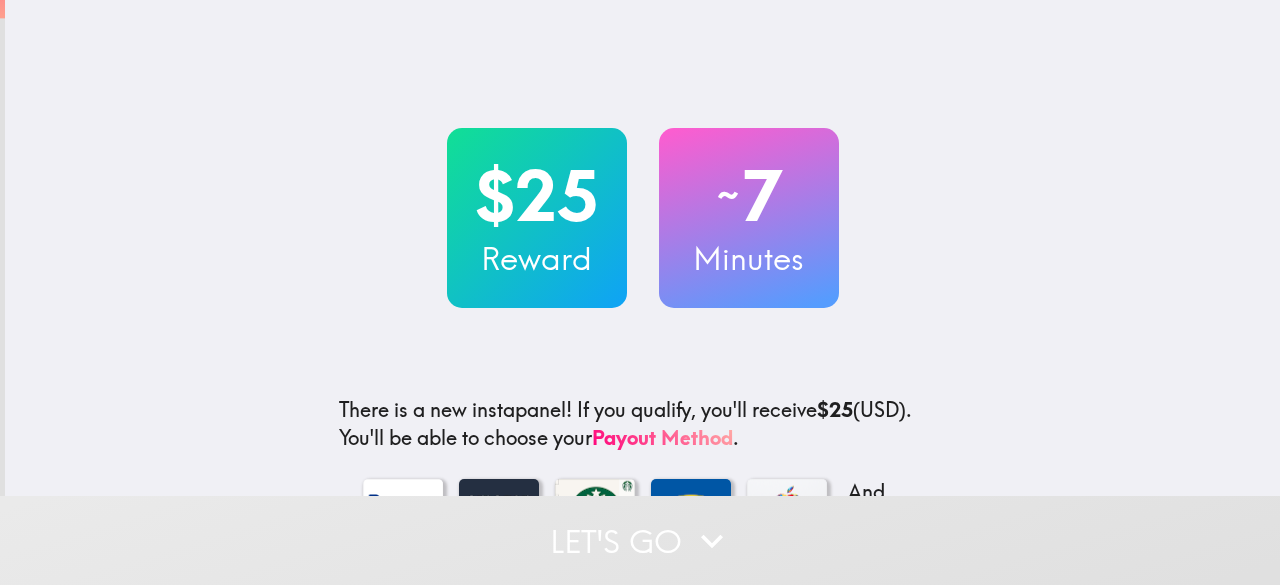 scroll, scrollTop: 0, scrollLeft: 0, axis: both 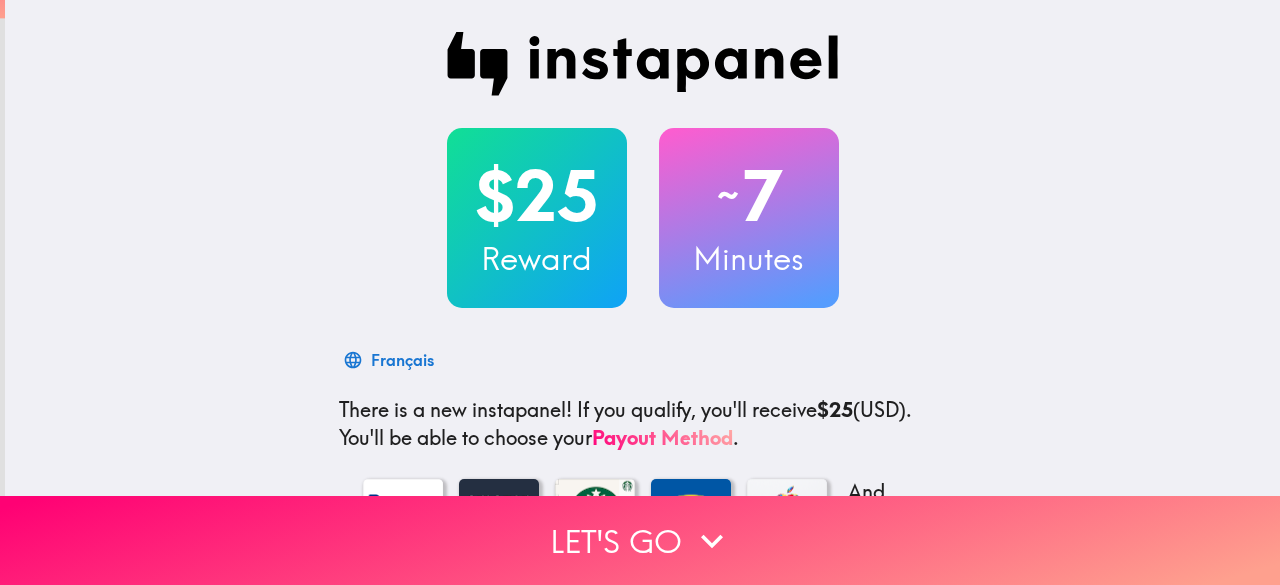 drag, startPoint x: 1256, startPoint y: 253, endPoint x: 1252, endPoint y: 329, distance: 76.105194 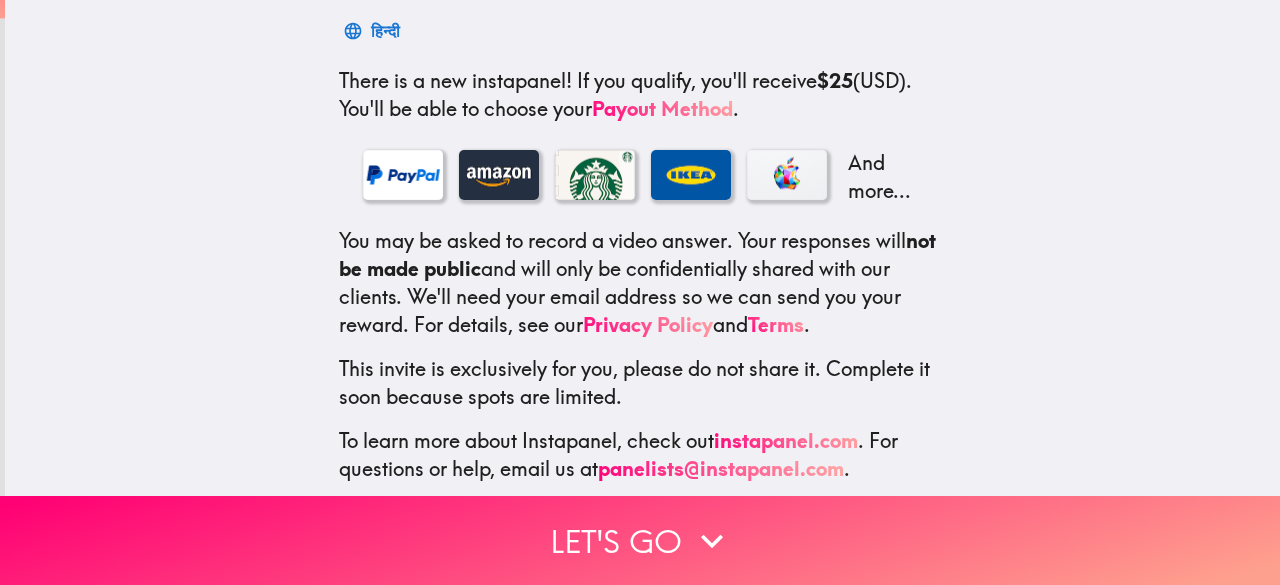 scroll, scrollTop: 362, scrollLeft: 0, axis: vertical 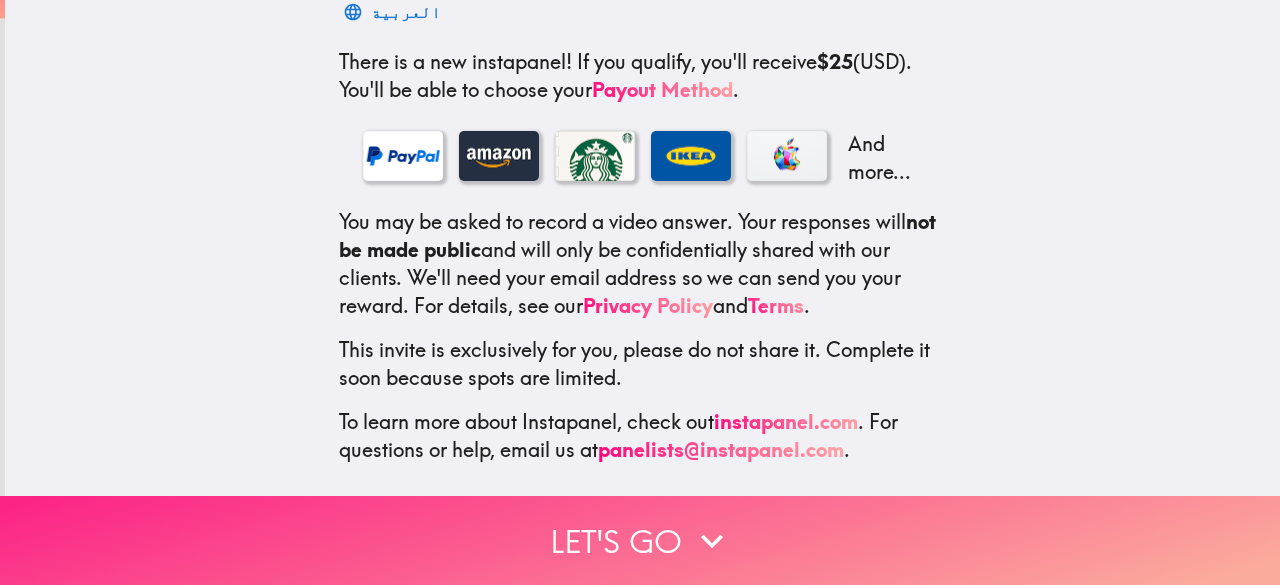click on "Let's go" at bounding box center (640, 540) 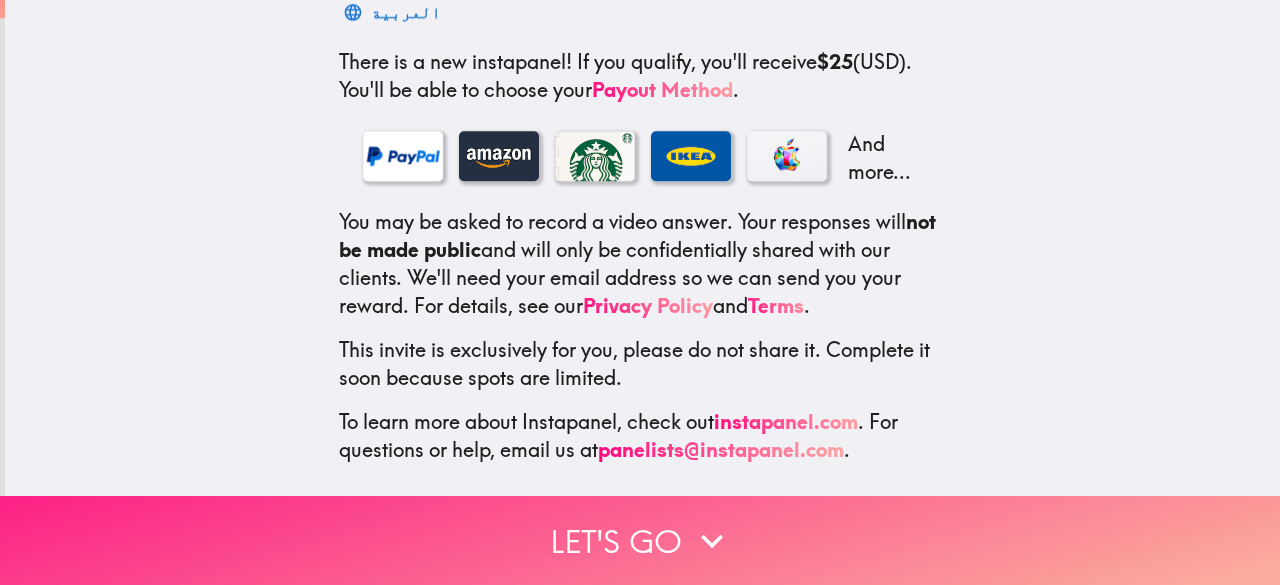 scroll, scrollTop: 244, scrollLeft: 0, axis: vertical 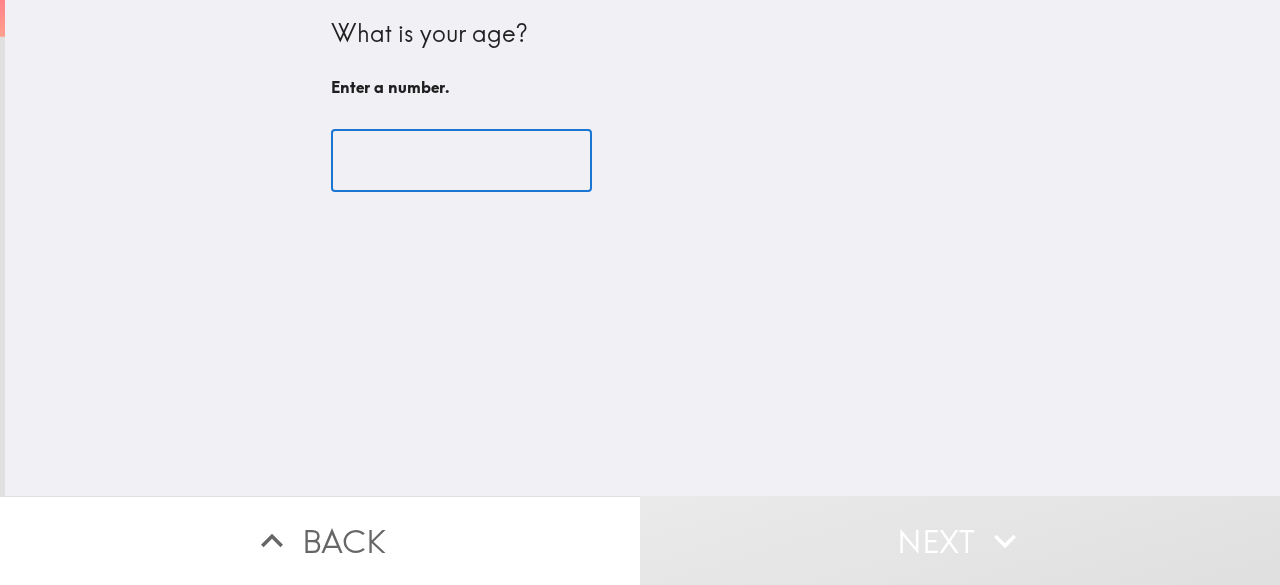 click at bounding box center [461, 161] 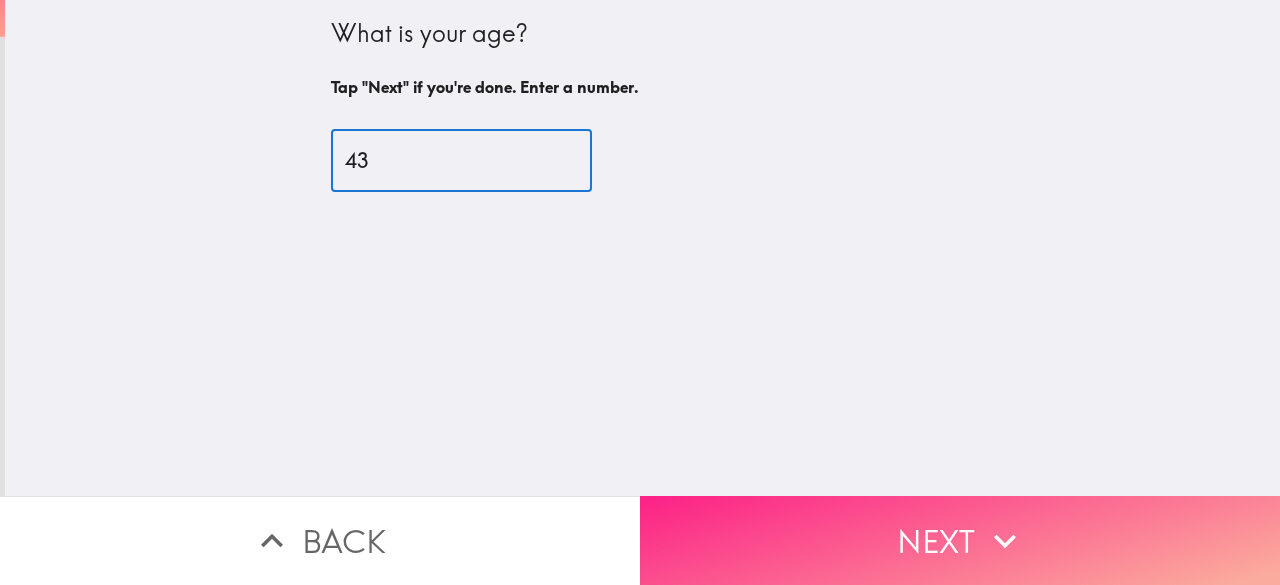 type on "43" 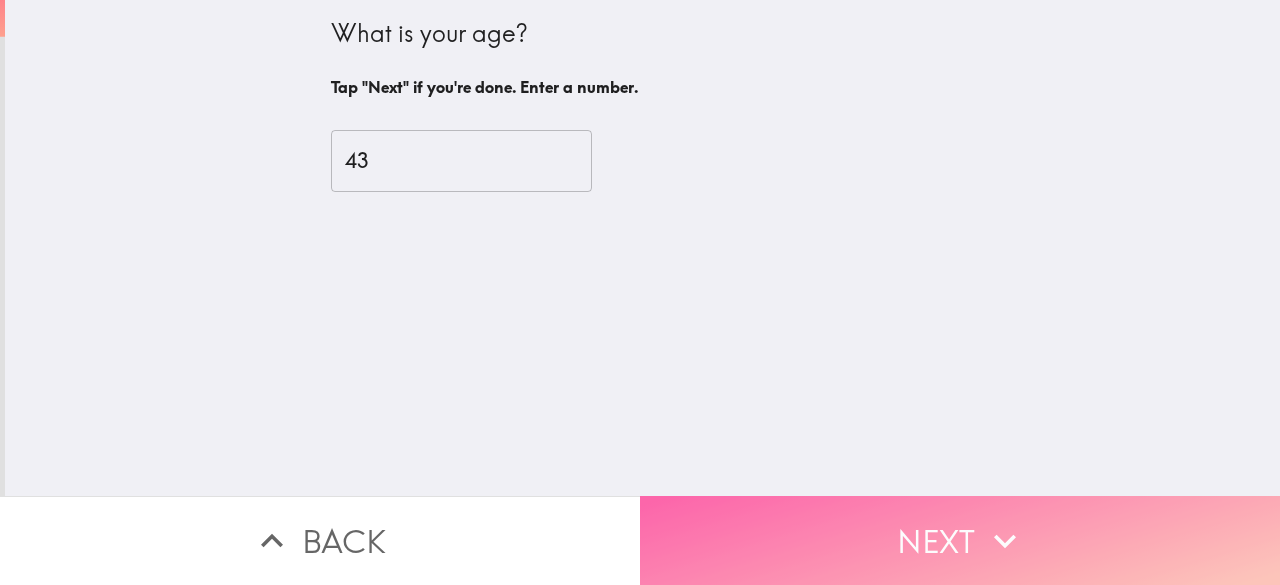 click on "Next" at bounding box center [960, 540] 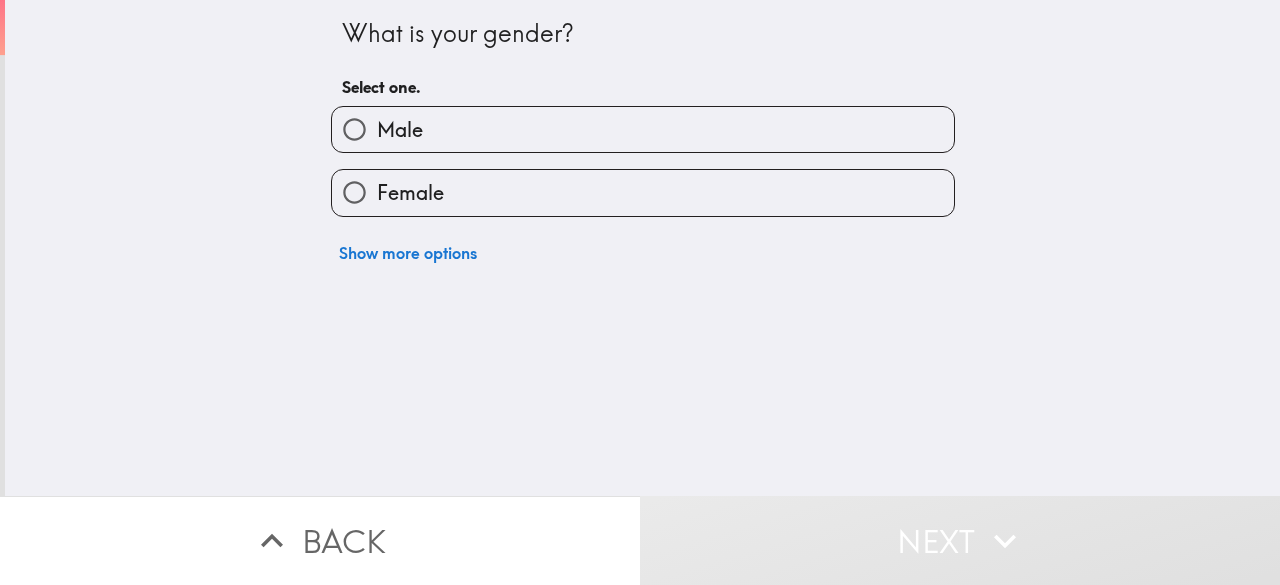 click on "Male" at bounding box center [643, 129] 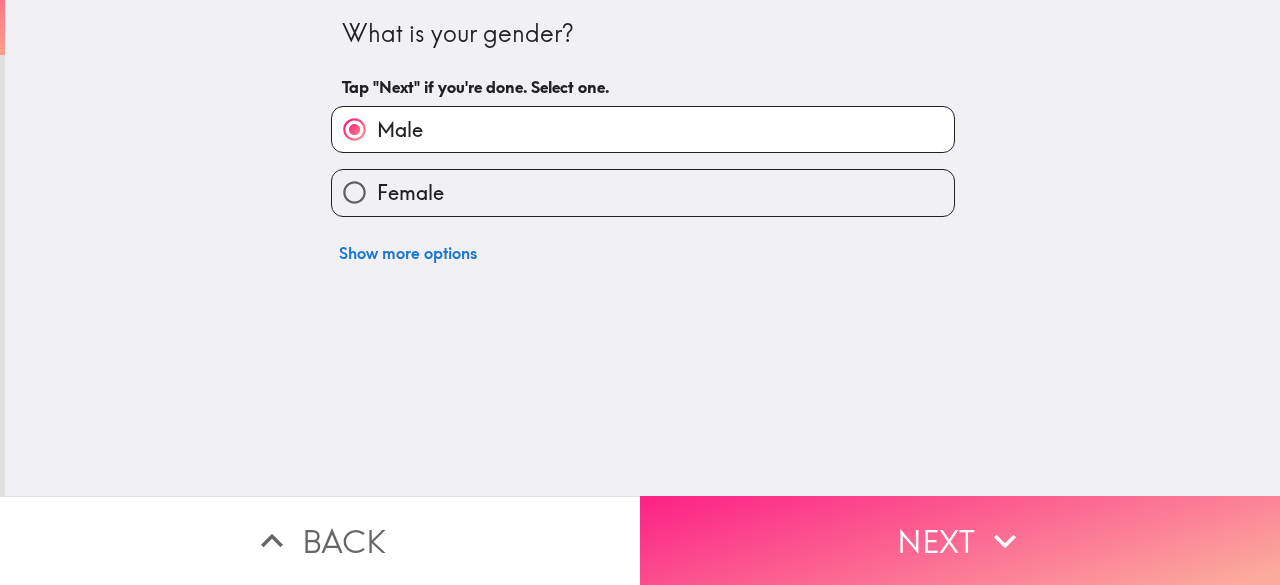 click on "Next" at bounding box center (960, 540) 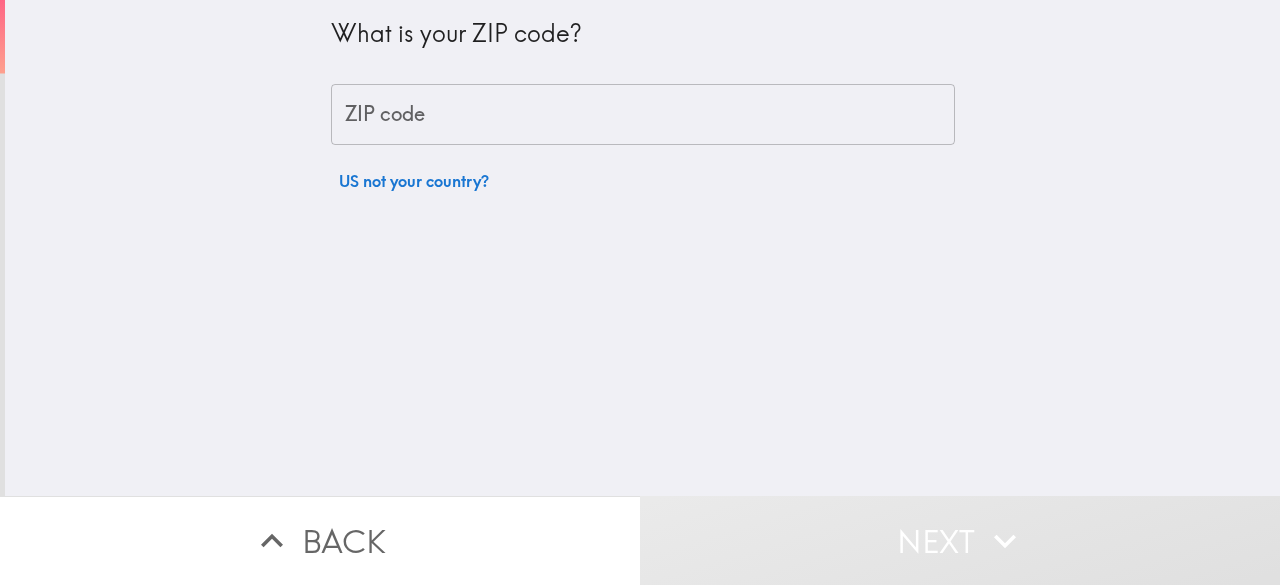 click on "ZIP code" at bounding box center [643, 115] 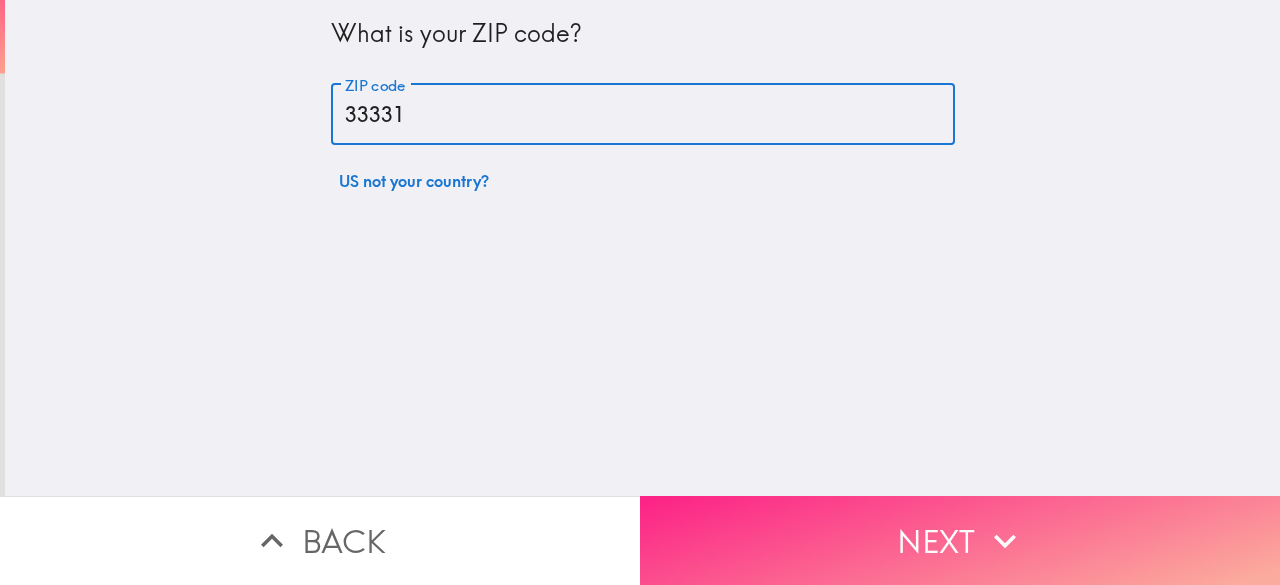 type on "33331" 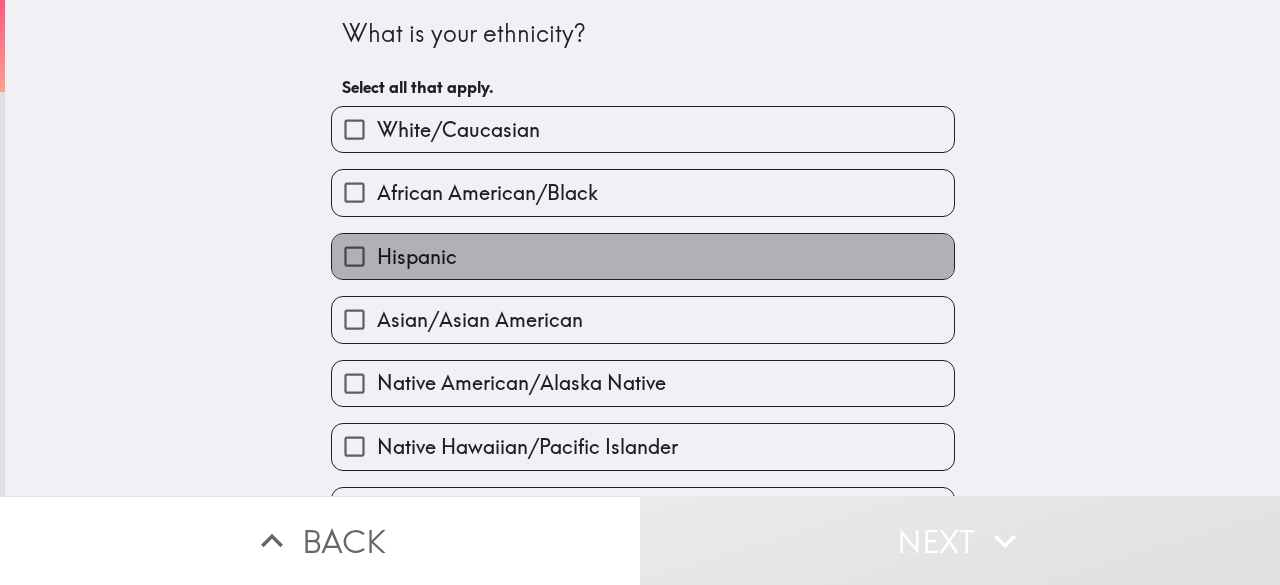 click on "Hispanic" at bounding box center (643, 256) 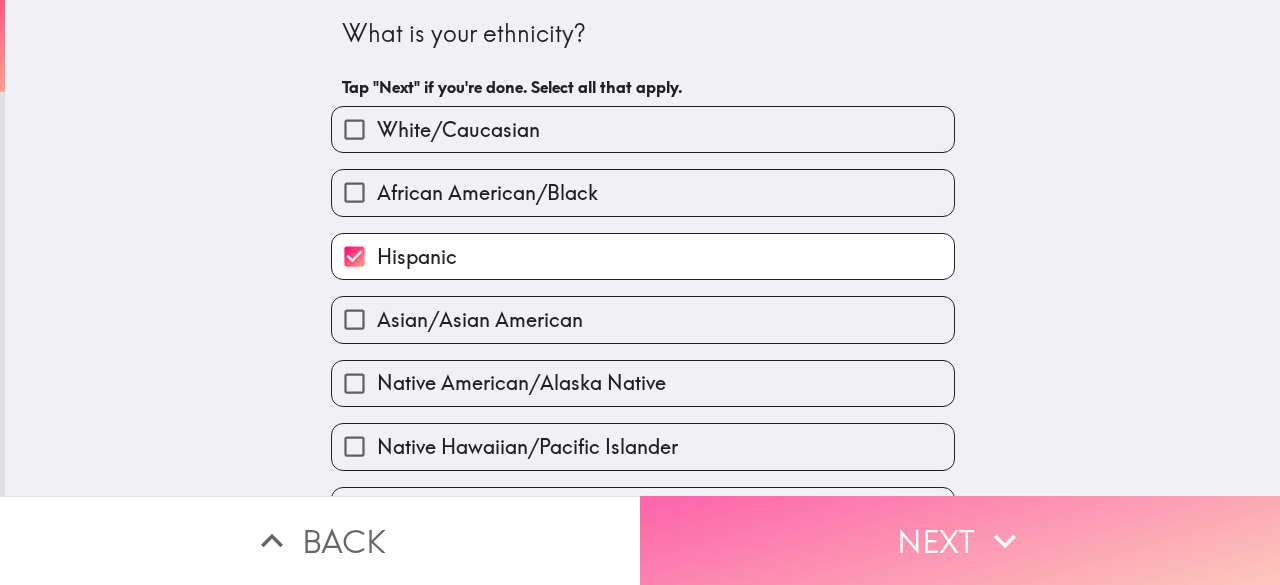 click 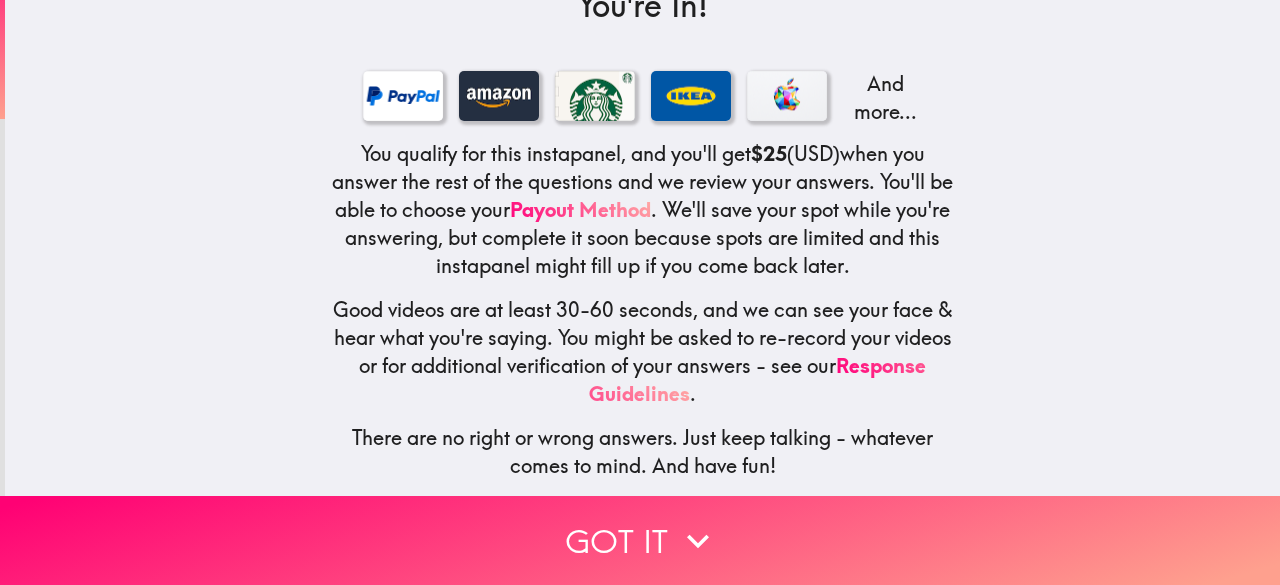 scroll, scrollTop: 319, scrollLeft: 0, axis: vertical 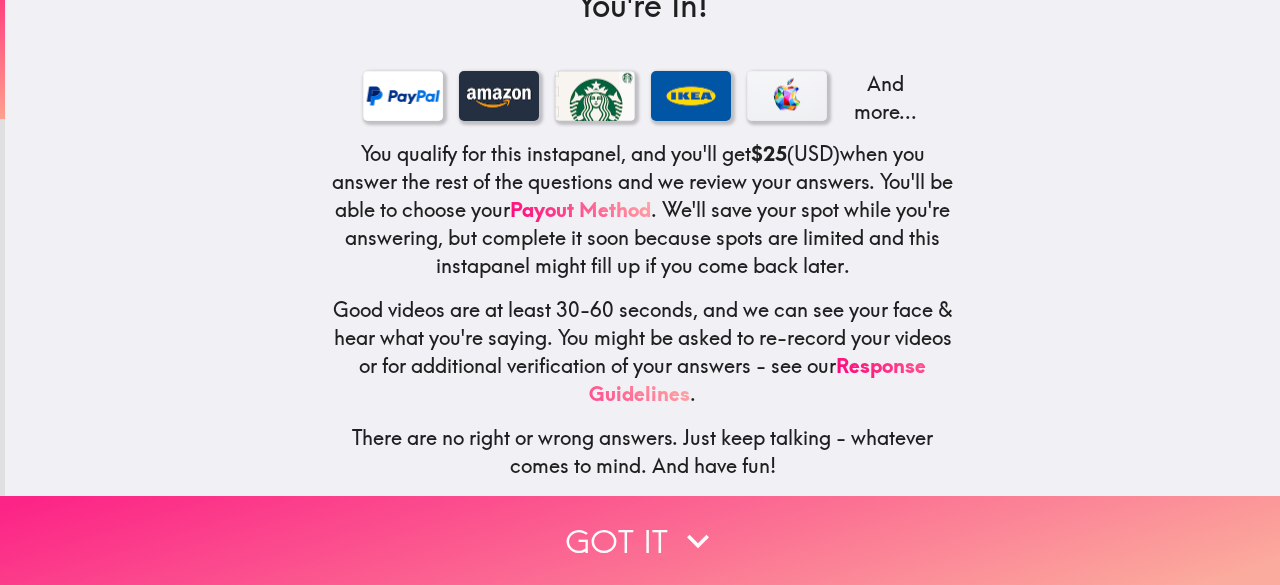 click 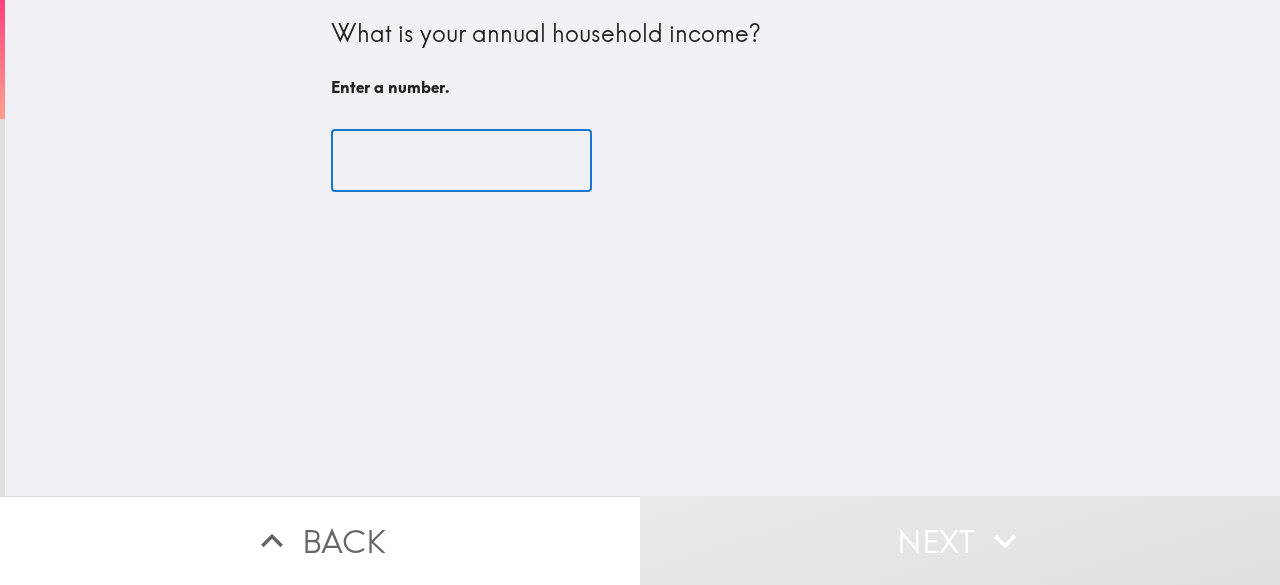 scroll, scrollTop: 0, scrollLeft: 0, axis: both 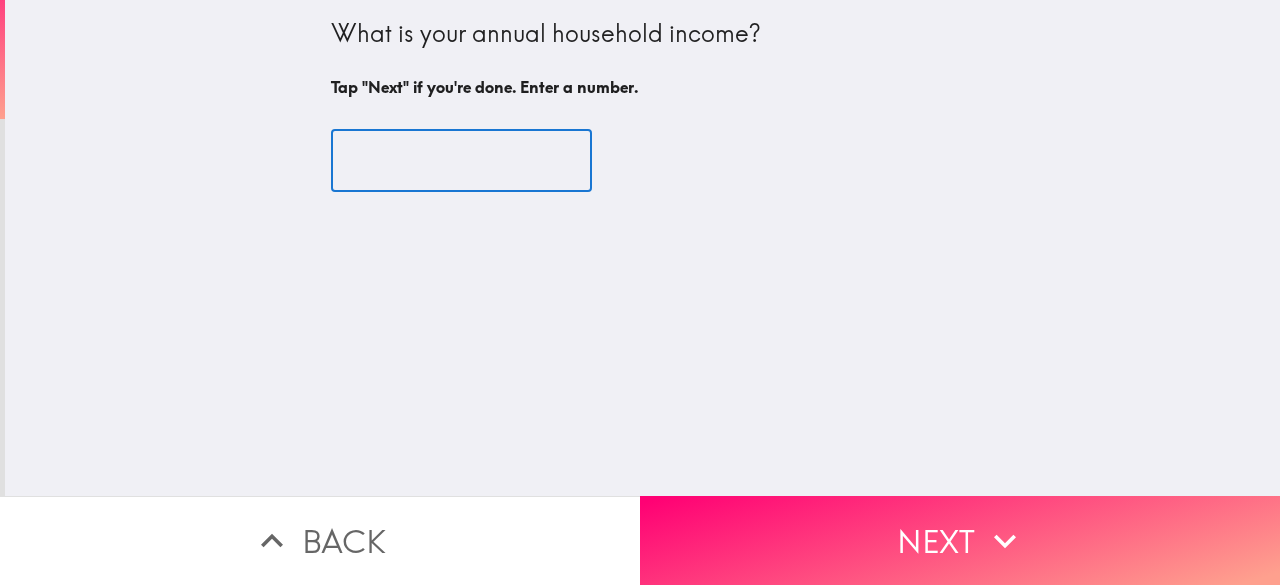 type on "[SALARY]" 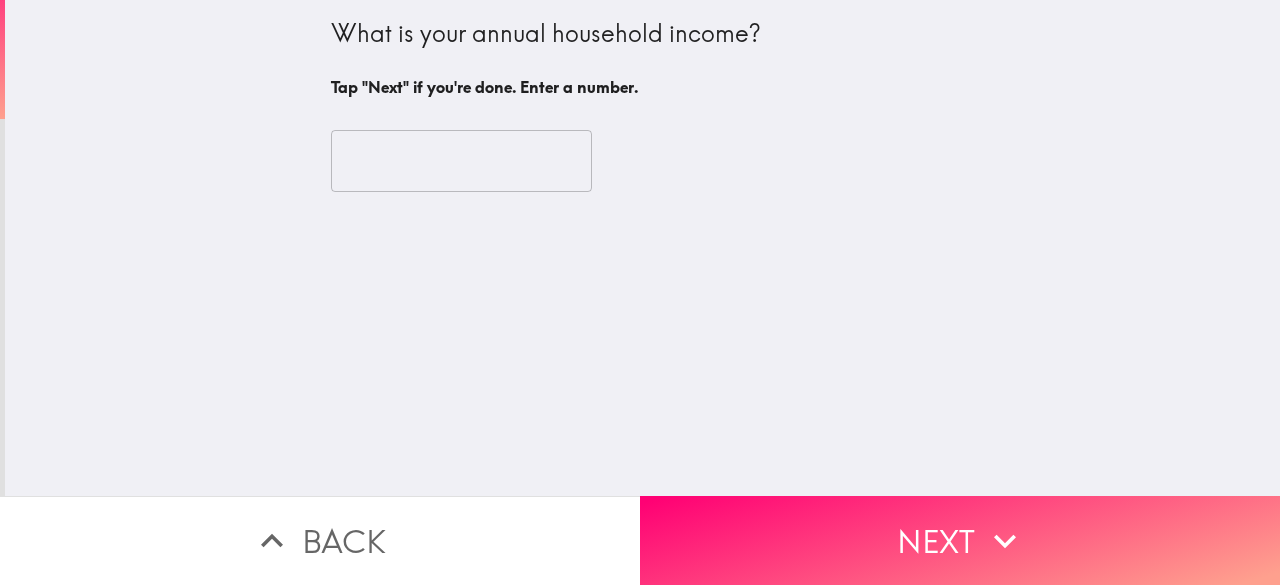click on "What is your annual household income? Tap "Next" if you're done.   Enter a number. [SALARY]" at bounding box center (642, 248) 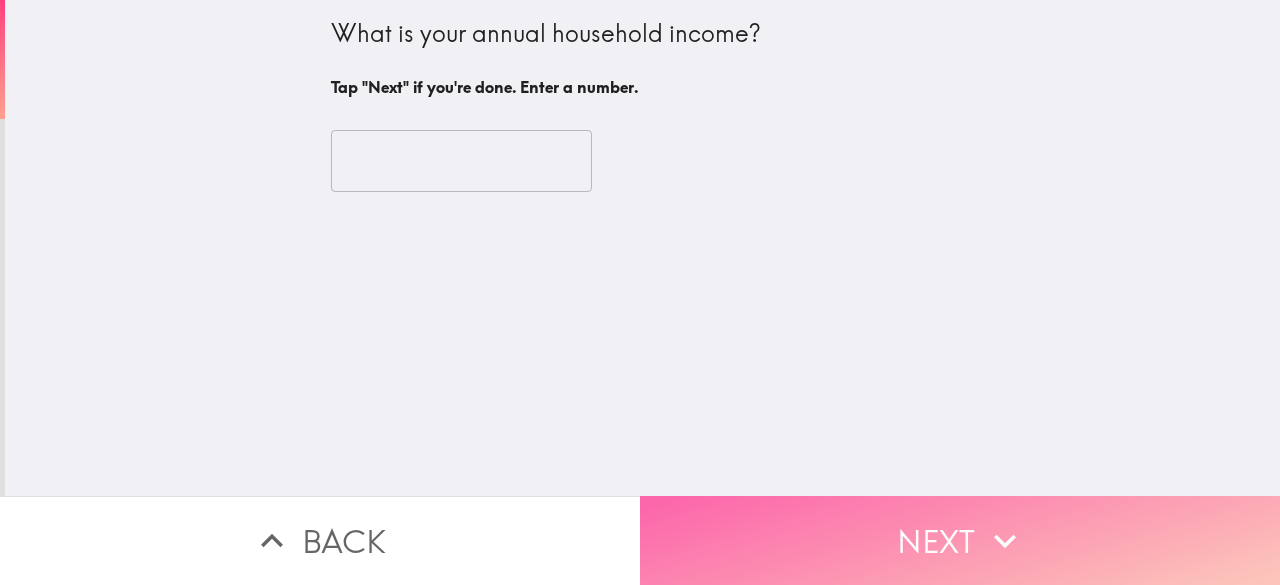 click on "Next" at bounding box center [960, 540] 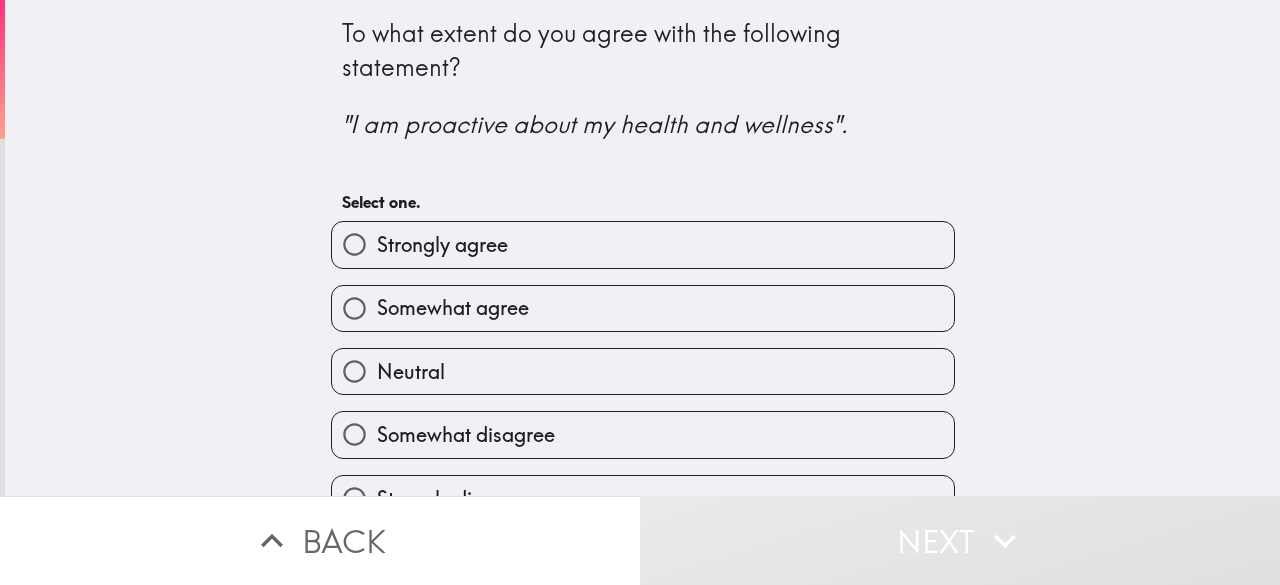 click on "Strongly agree" at bounding box center (643, 244) 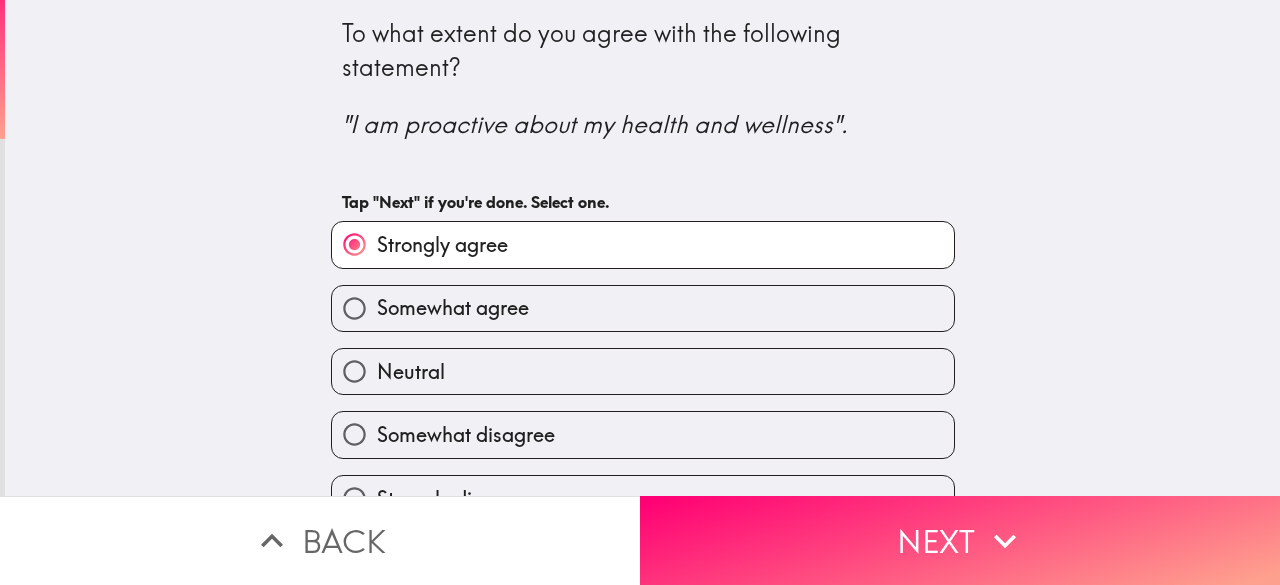 scroll, scrollTop: 44, scrollLeft: 0, axis: vertical 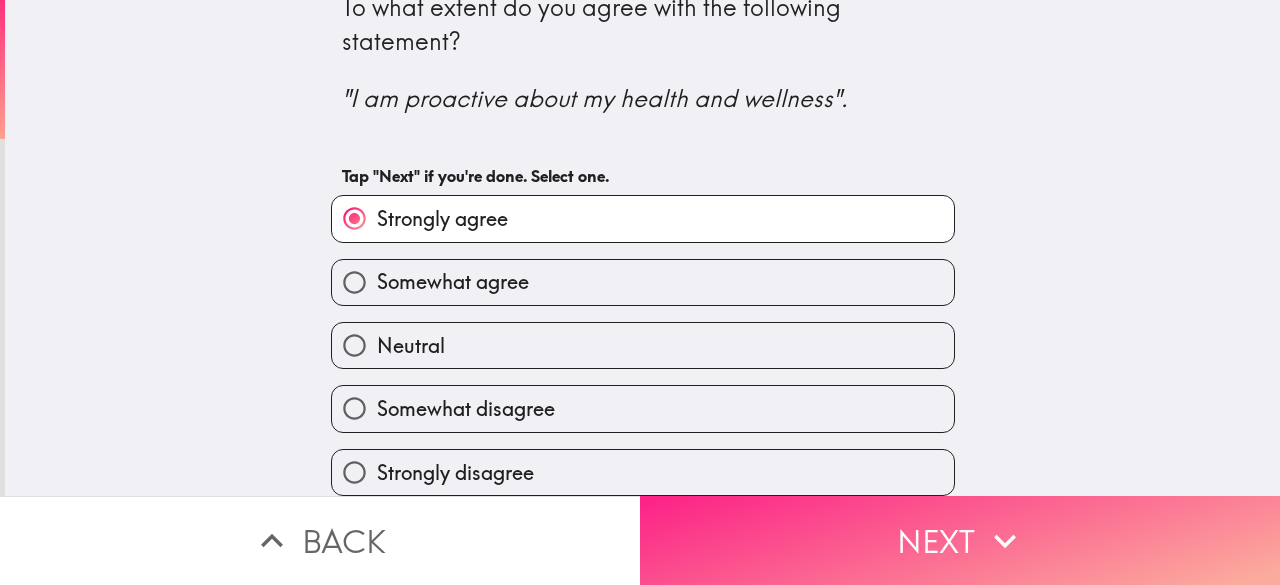 click on "Next" at bounding box center (960, 540) 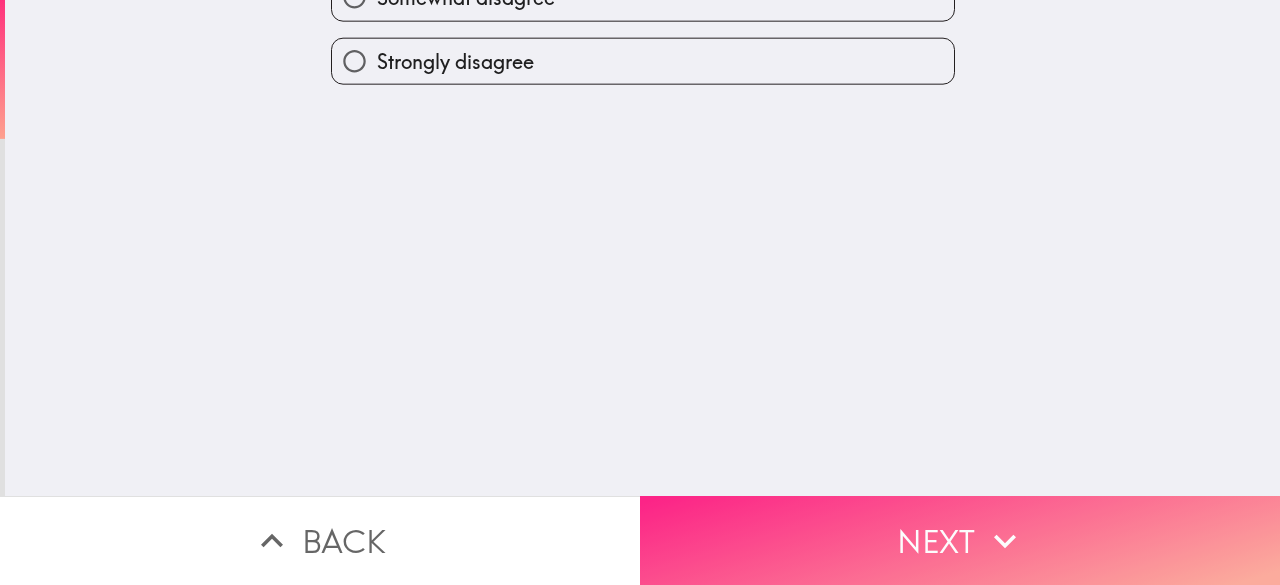 scroll, scrollTop: 0, scrollLeft: 0, axis: both 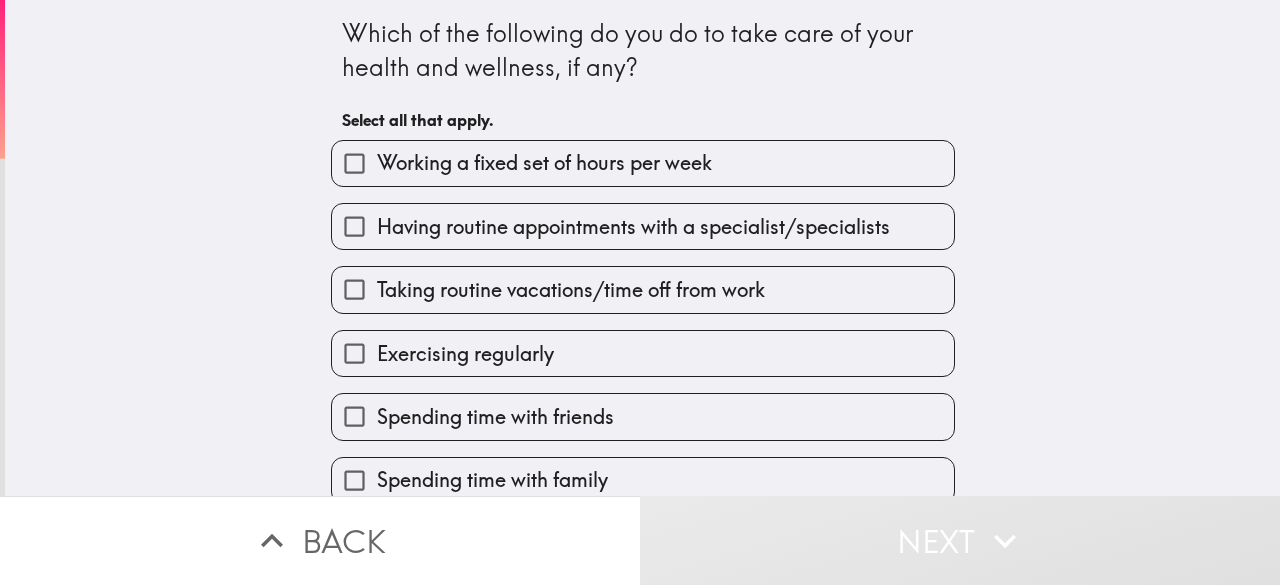 click on "Having routine appointments with a specialist/specialists" at bounding box center [633, 227] 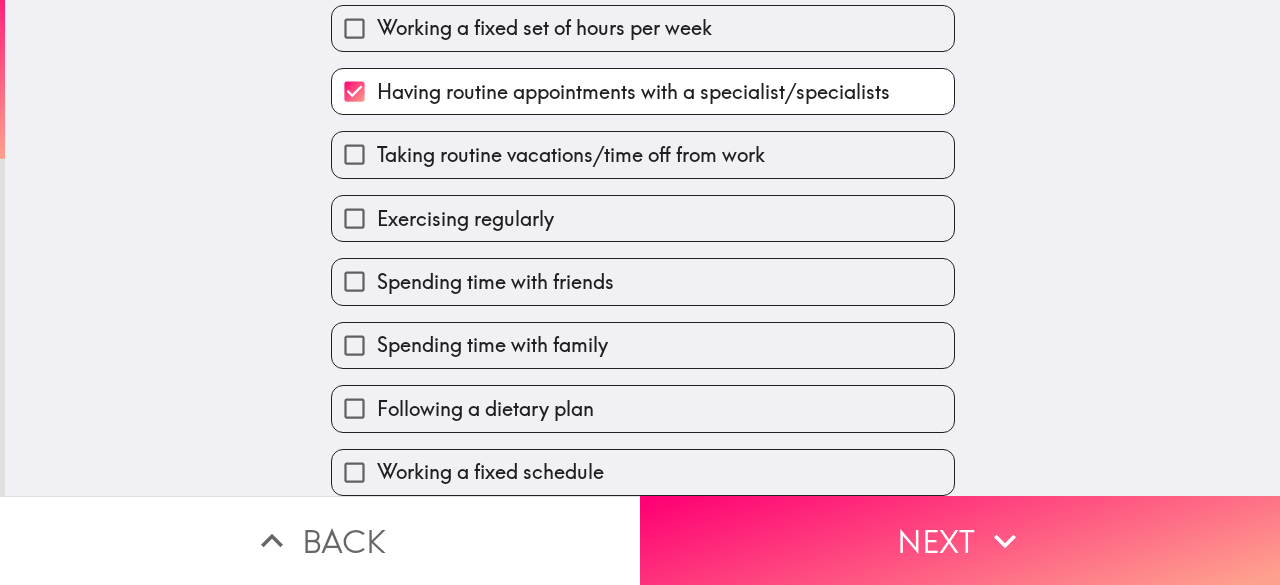 scroll, scrollTop: 140, scrollLeft: 0, axis: vertical 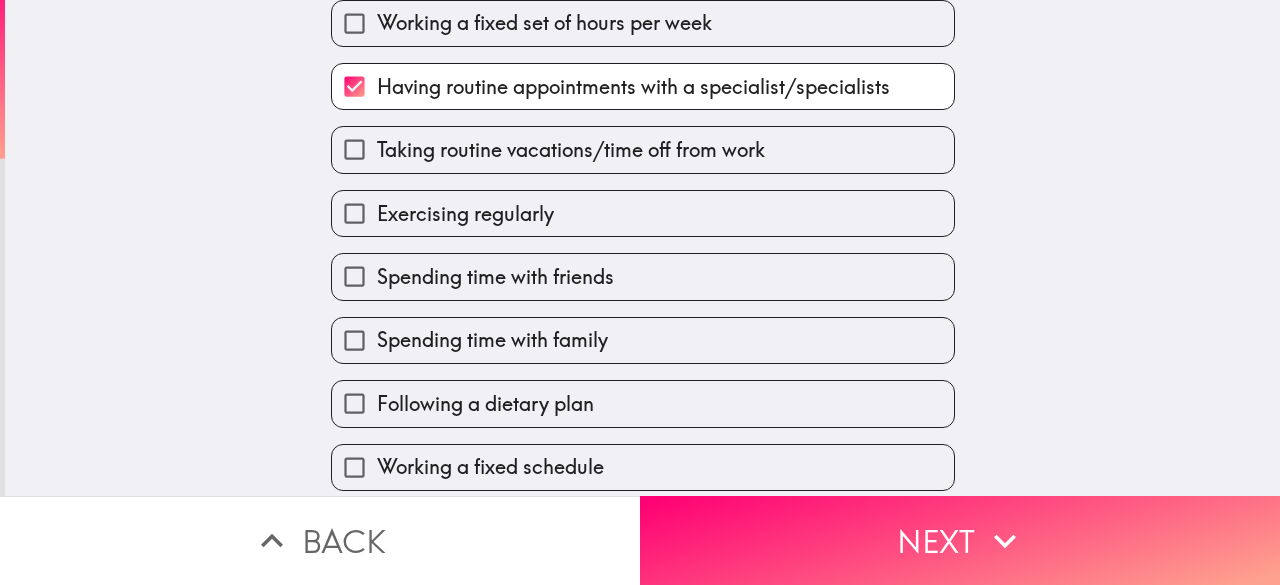 click on "Spending time with family" at bounding box center (492, 340) 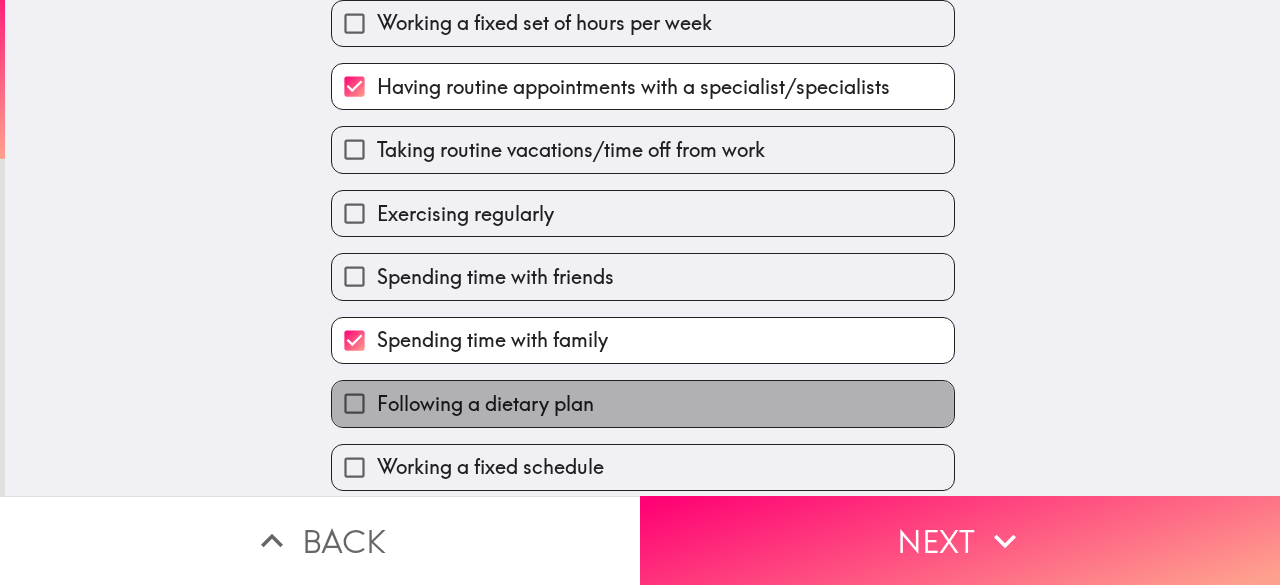 click on "Following a dietary plan" at bounding box center (485, 404) 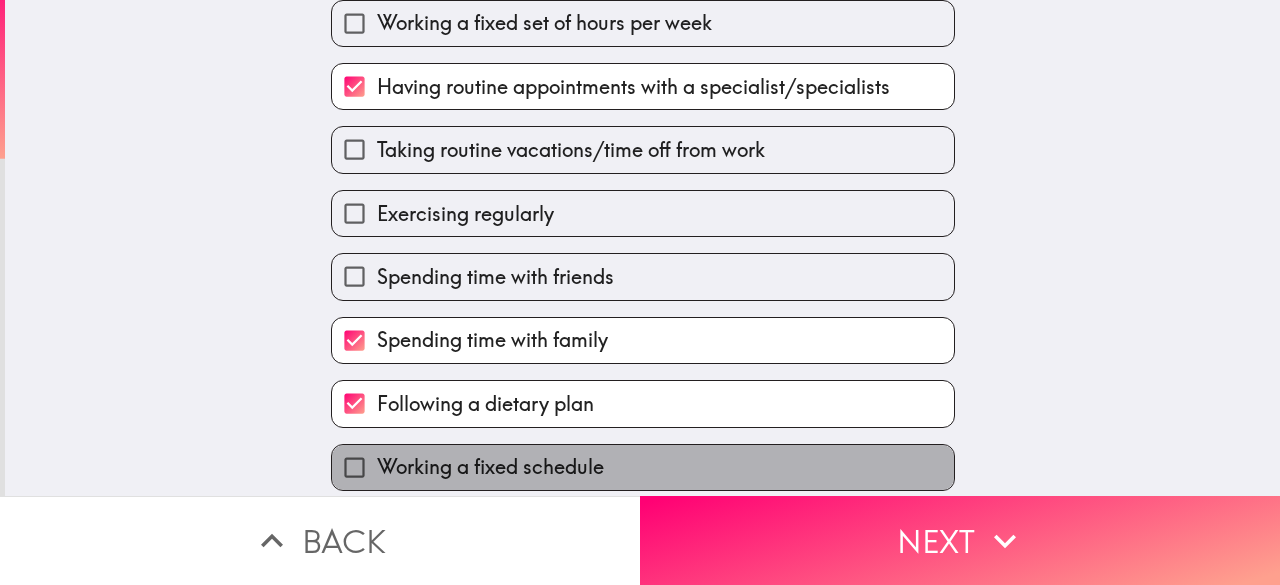 click on "Working a fixed schedule" at bounding box center [490, 467] 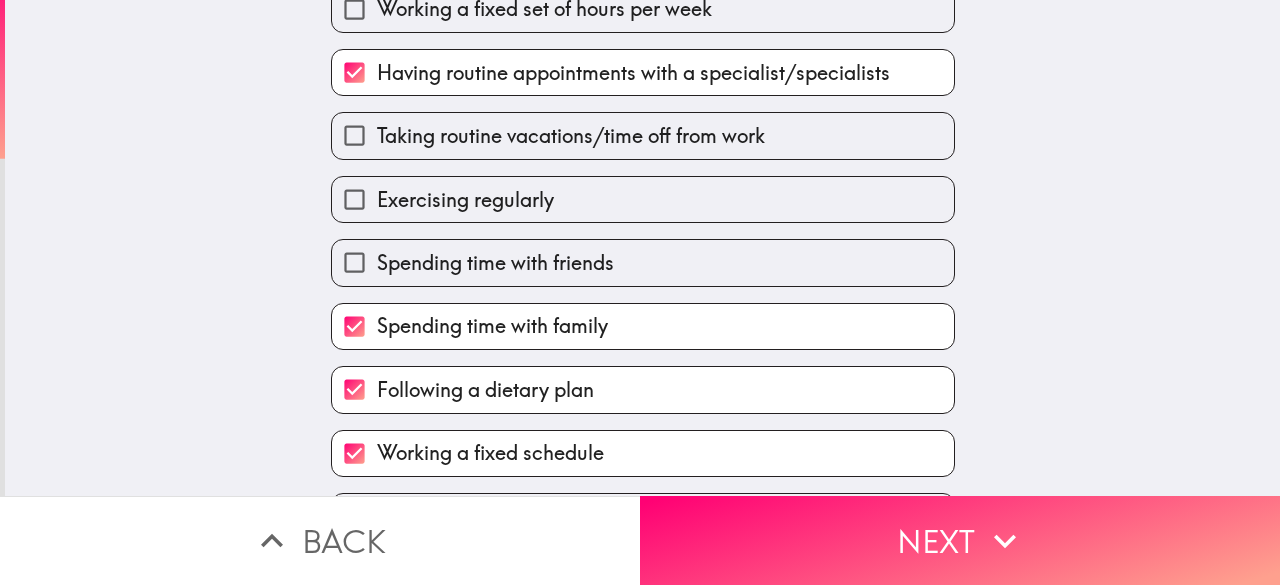 click on "Exercising regularly" at bounding box center [643, 199] 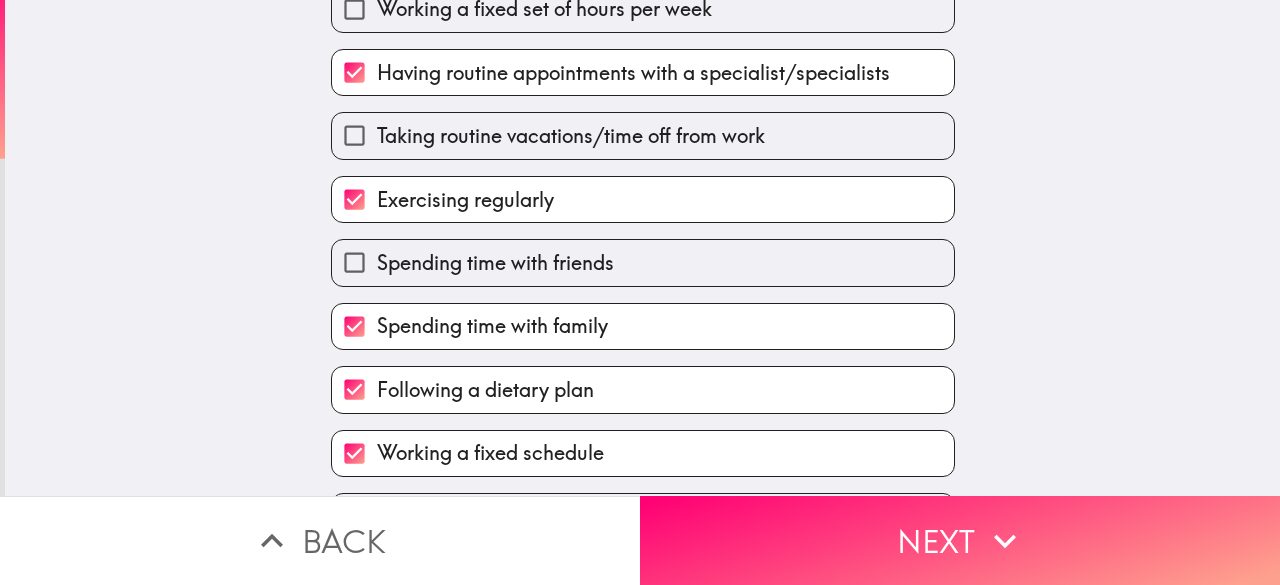 click on "Which of the following do you do to take care of your health and wellness, if any? Tap "Next" if you're done.   Select all that apply. Working a fixed set of hours per week Having routine appointments with a specialist/specialists Taking routine vacations/time off from work Exercising regularly Spending time with friends Spending time with family Following a dietary plan Working a fixed schedule Speaking to a therapist routinely Having routine appointments with a physician Taking a multivitamin or nutritional supplements routinely Spending time with a partner or spouse Other I don't do any of these things" at bounding box center (642, 94) 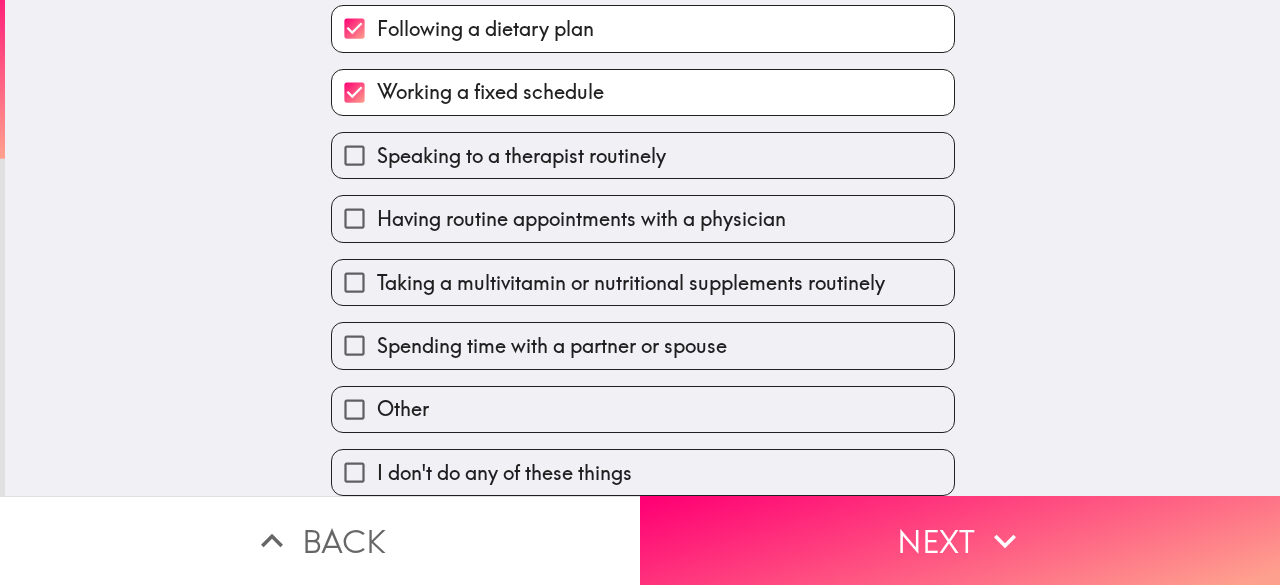 scroll, scrollTop: 539, scrollLeft: 0, axis: vertical 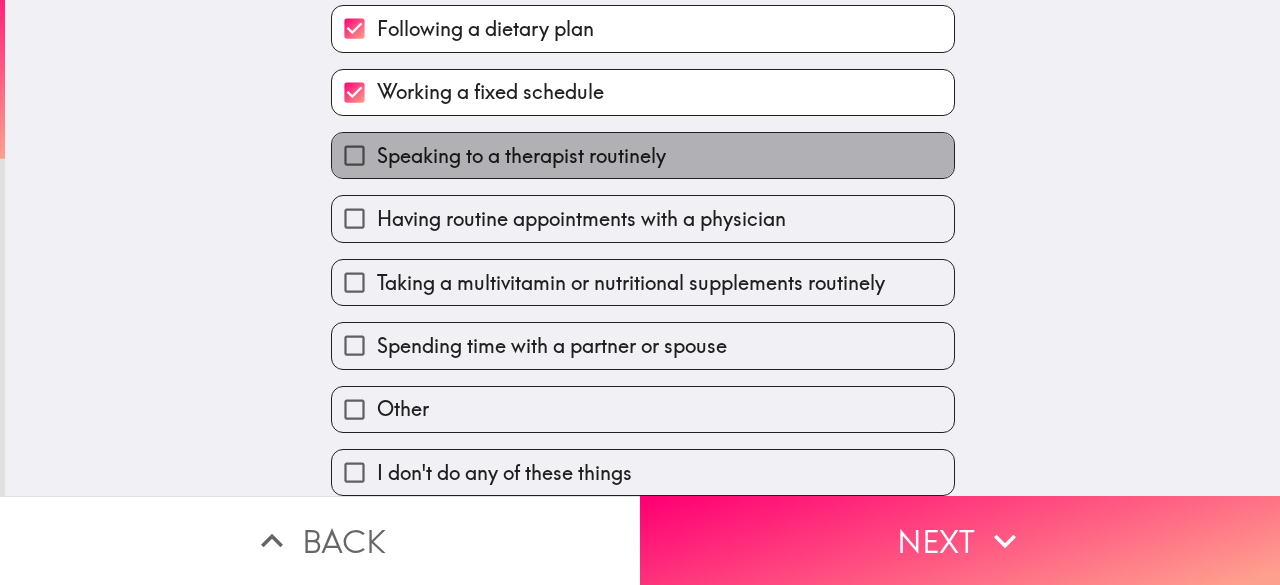 click on "Speaking to a therapist routinely" at bounding box center [521, 156] 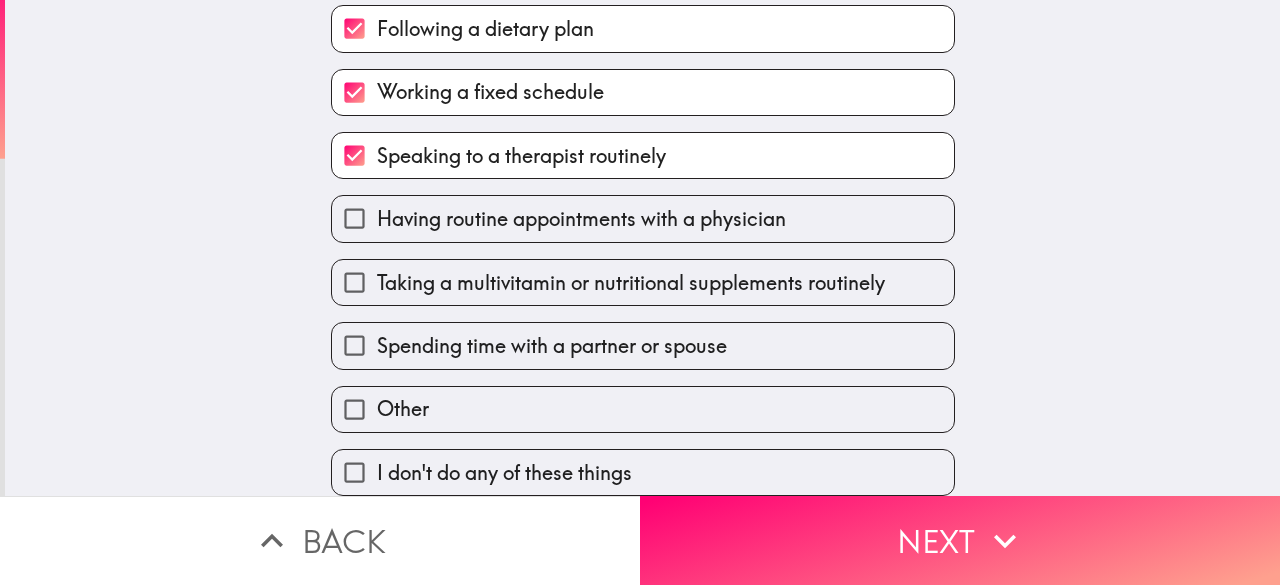 click on "Taking a multivitamin or nutritional supplements routinely" at bounding box center (643, 282) 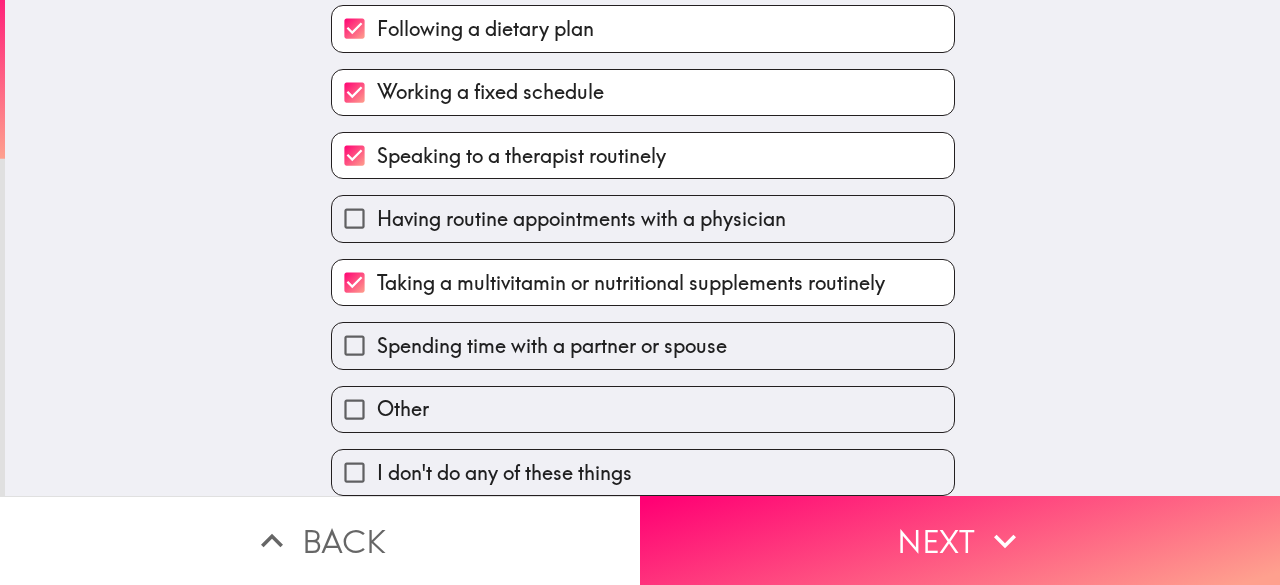 click on "Having routine appointments with a physician" at bounding box center [581, 219] 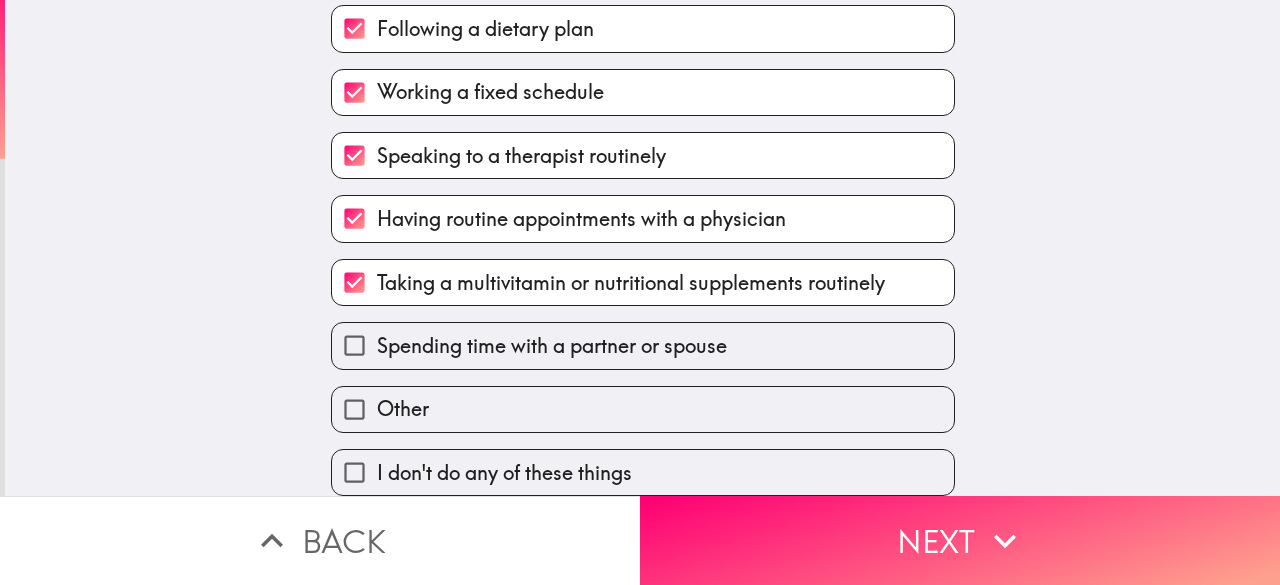 click on "Other" at bounding box center [635, 401] 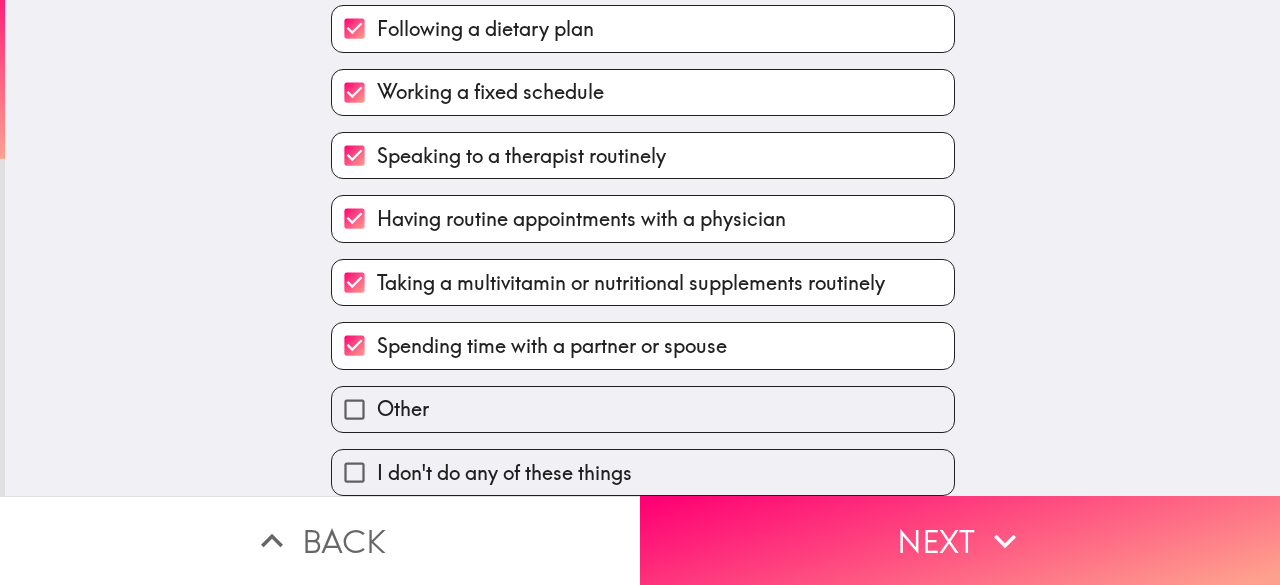 click on "Which of the following do you do to take care of your health and wellness, if any? Tap "Next" if you're done.   Select all that apply. Working a fixed set of hours per week Having routine appointments with a specialist/specialists Taking routine vacations/time off from work Exercising regularly Spending time with friends Spending time with family Following a dietary plan Working a fixed schedule Speaking to a therapist routinely Having routine appointments with a physician Taking a multivitamin or nutritional supplements routinely Spending time with a partner or spouse Other I don't do any of these things" at bounding box center (642, 248) 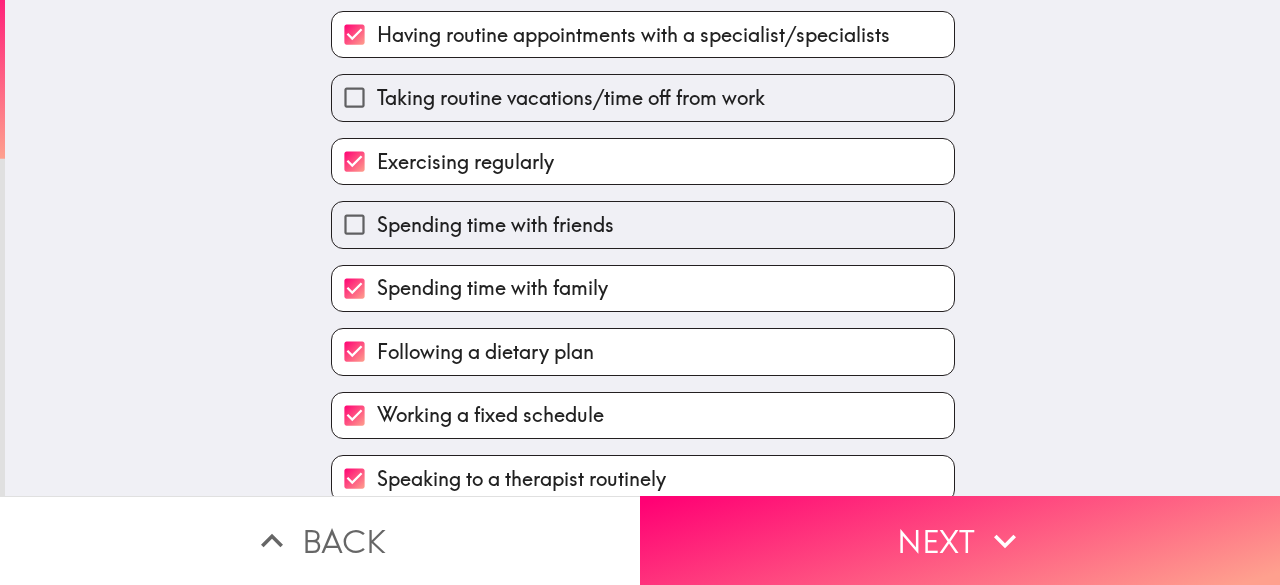 scroll, scrollTop: 200, scrollLeft: 0, axis: vertical 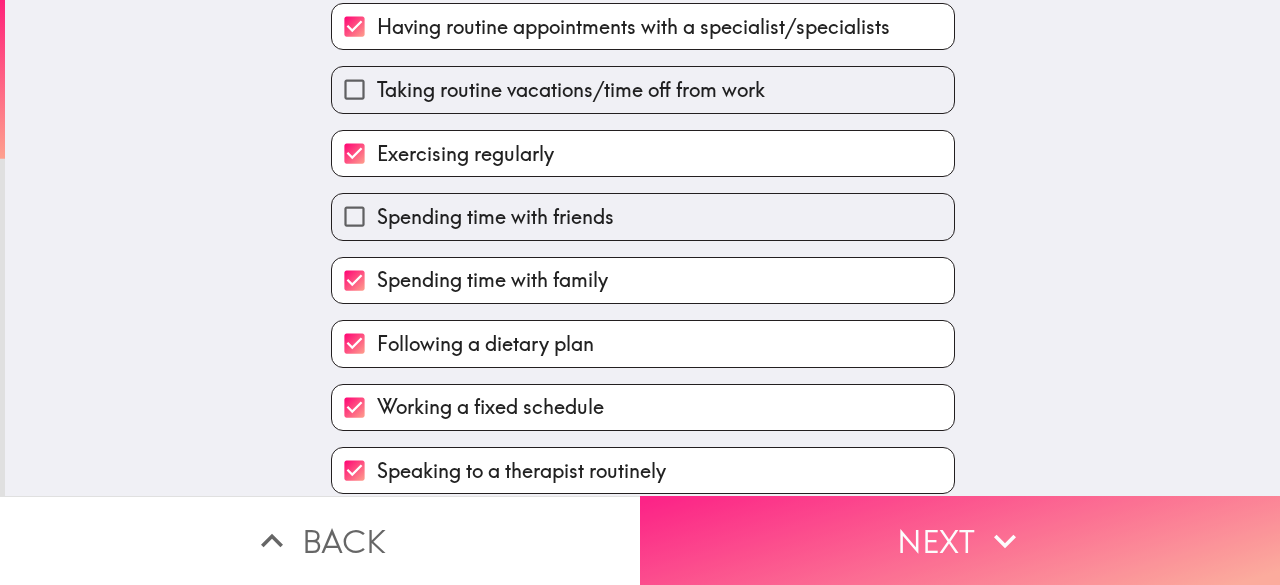 click on "Next" at bounding box center (960, 540) 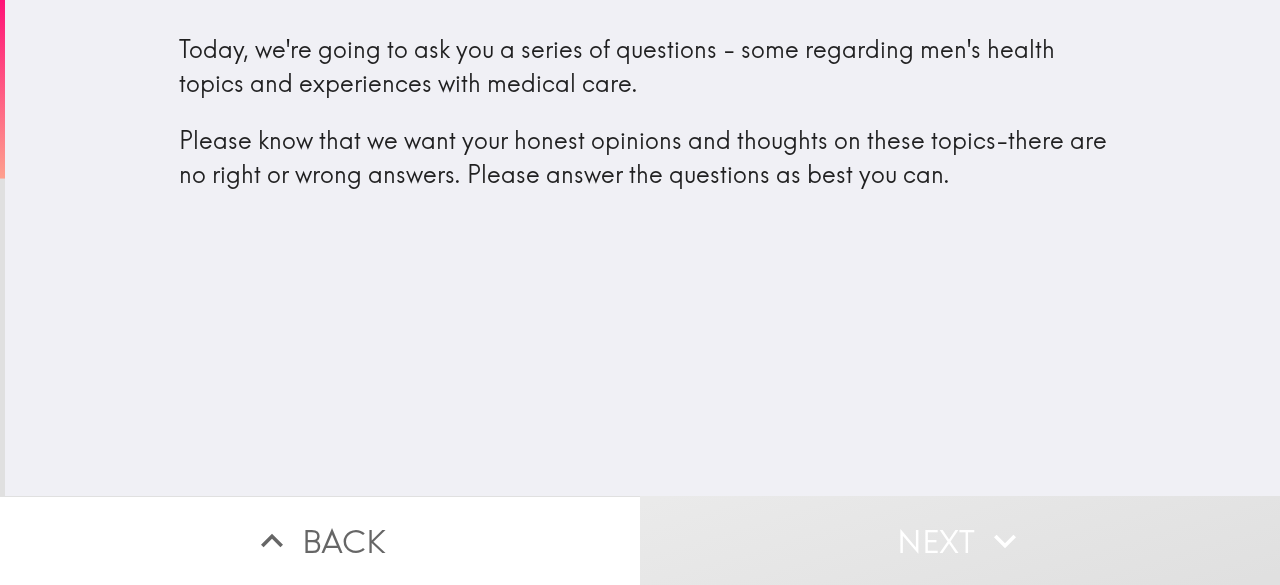 scroll, scrollTop: 0, scrollLeft: 0, axis: both 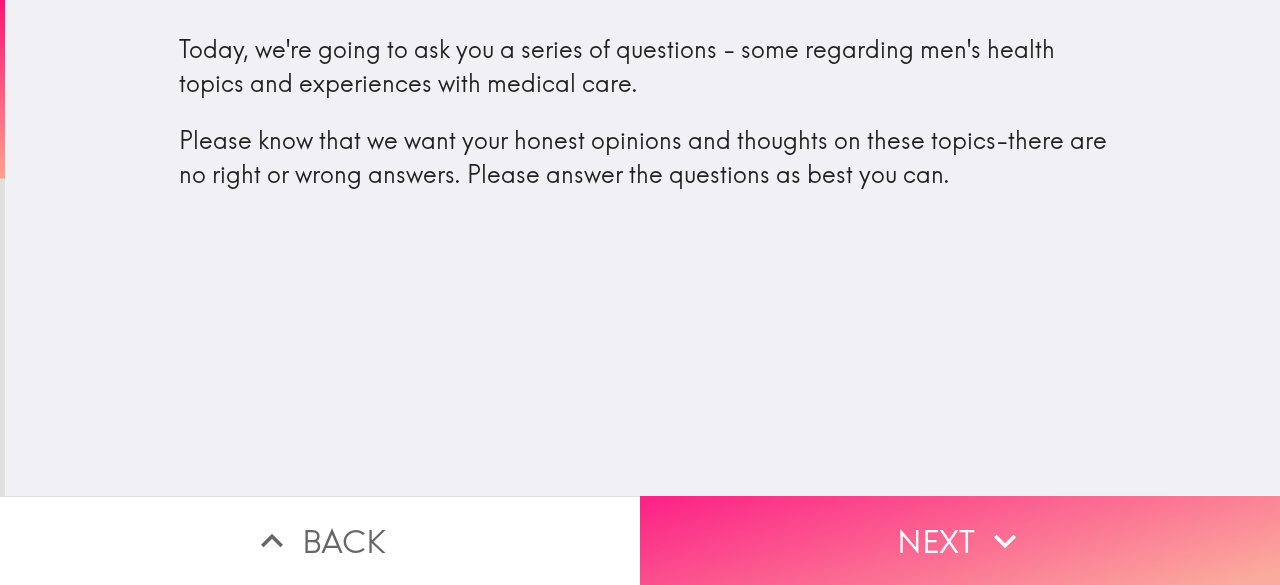 click on "Next" at bounding box center [960, 540] 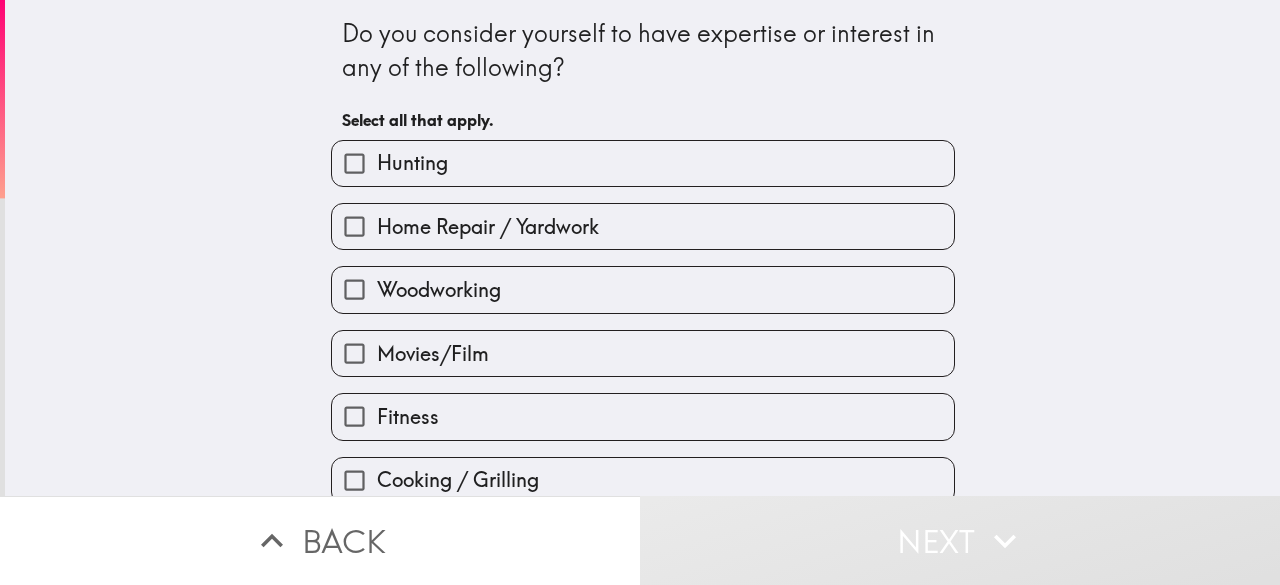 click on "Do you consider yourself to have expertise or interest in any of the following? Select all that apply. Hunting Home Repair / Yardwork Woodworking Movies/Film Fitness Cooking / Grilling TV Sports (e.g. Baseball, Basketball, F1, Soccer, Golf, Hockey) Outdoor Activities Cars Art Video Games Board Games Music Fashion/Clothing Home Brewing Medical / Heath topics Football (NFL) Other None of the above" at bounding box center [642, 248] 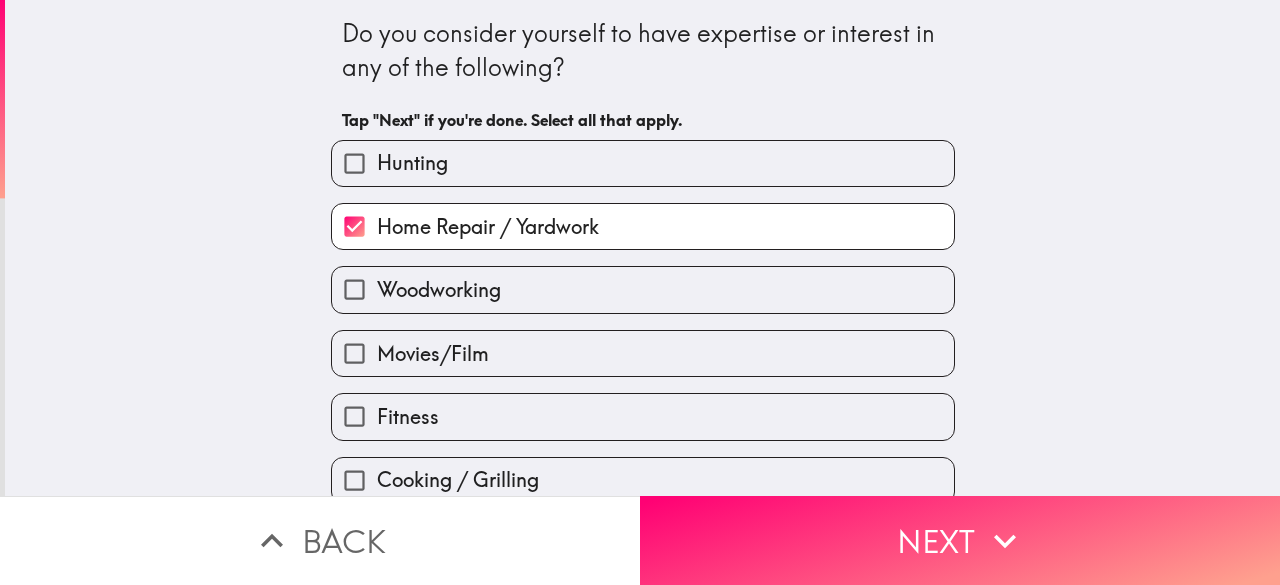 click on "Movies/Film" at bounding box center (643, 353) 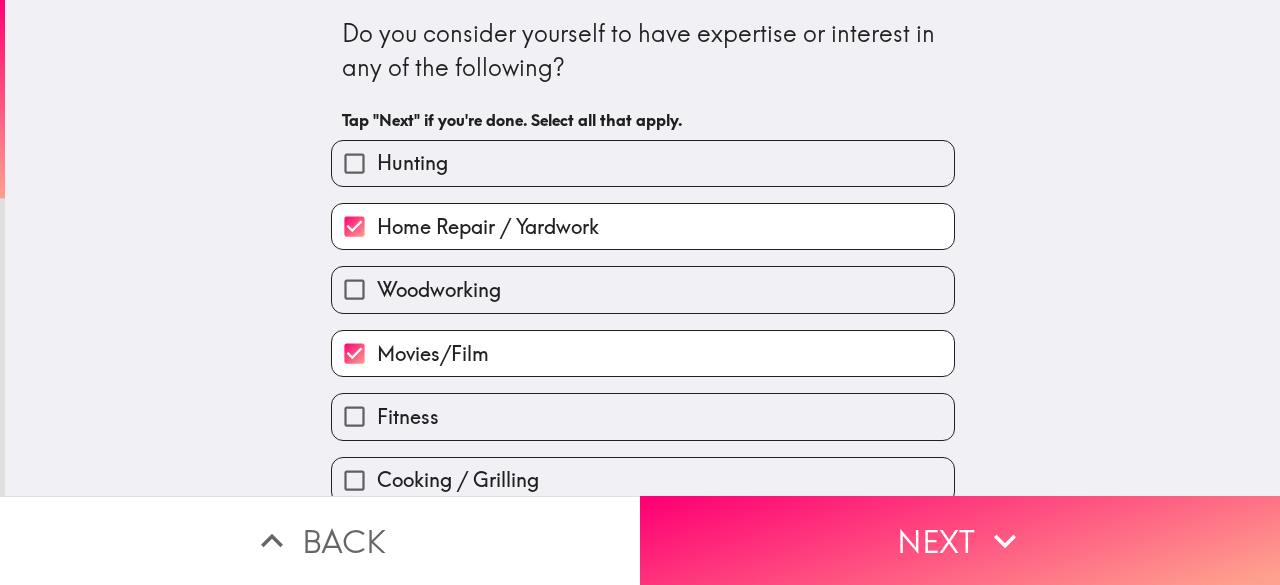 click on "Do you consider yourself to have expertise or interest in any of the following? Tap "Next" if you're done.   Select all that apply. Hunting Home Repair / Yardwork Woodworking Movies/Film Fitness Cooking / Grilling TV Sports (e.g. Baseball, Basketball, F1, Soccer, Golf, Hockey) Outdoor Activities Cars Art Video Games Board Games Music Fashion/Clothing Home Brewing Medical / Heath topics Football (NFL) Other None of the above" at bounding box center [642, 248] 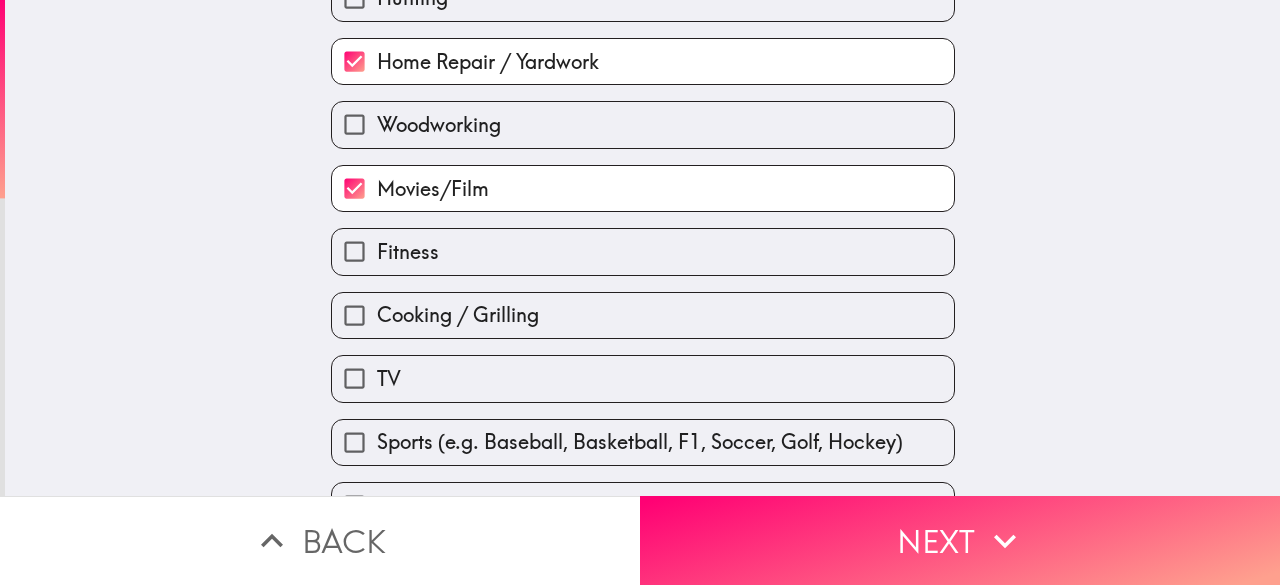 scroll, scrollTop: 200, scrollLeft: 0, axis: vertical 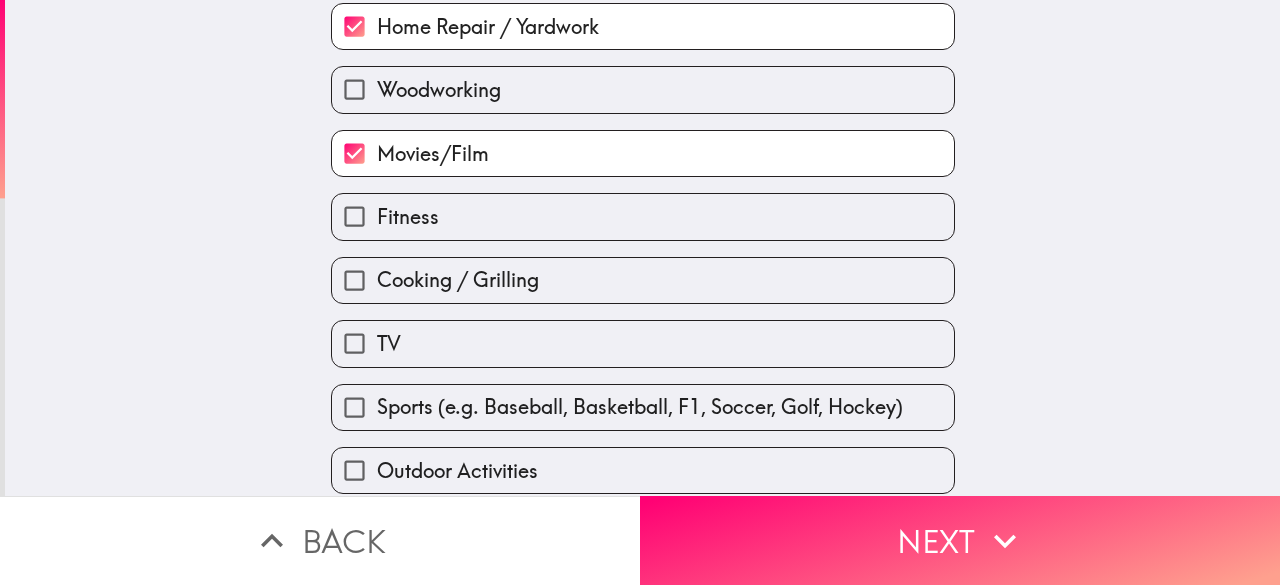 click on "Cooking / Grilling" at bounding box center (643, 280) 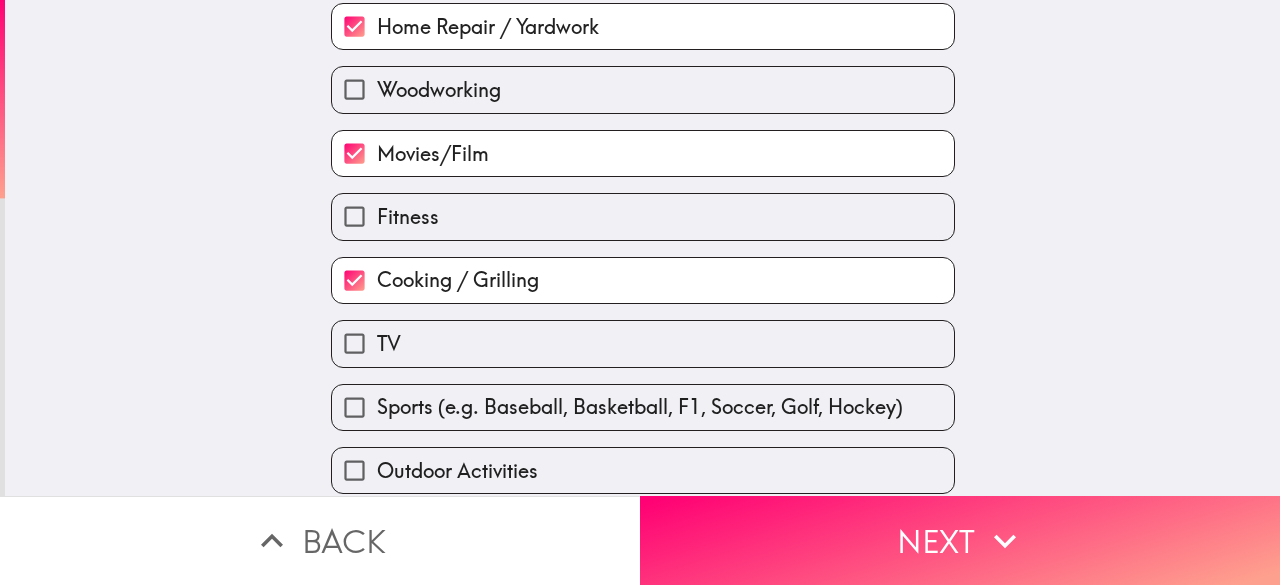 click on "Fitness" at bounding box center [643, 216] 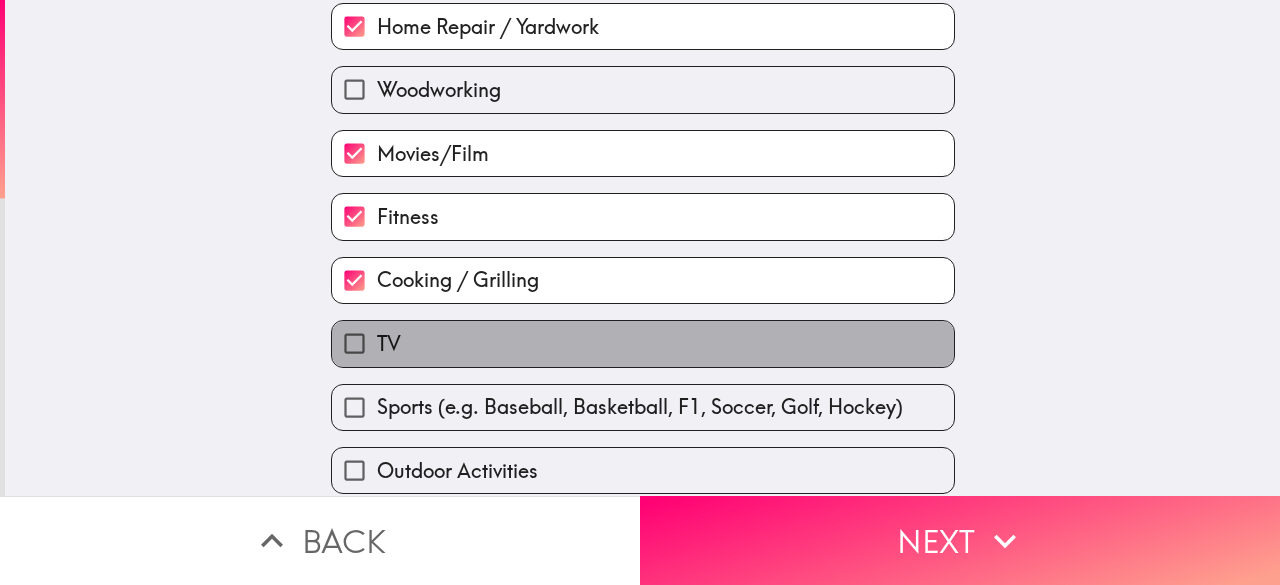 click on "TV" at bounding box center [643, 343] 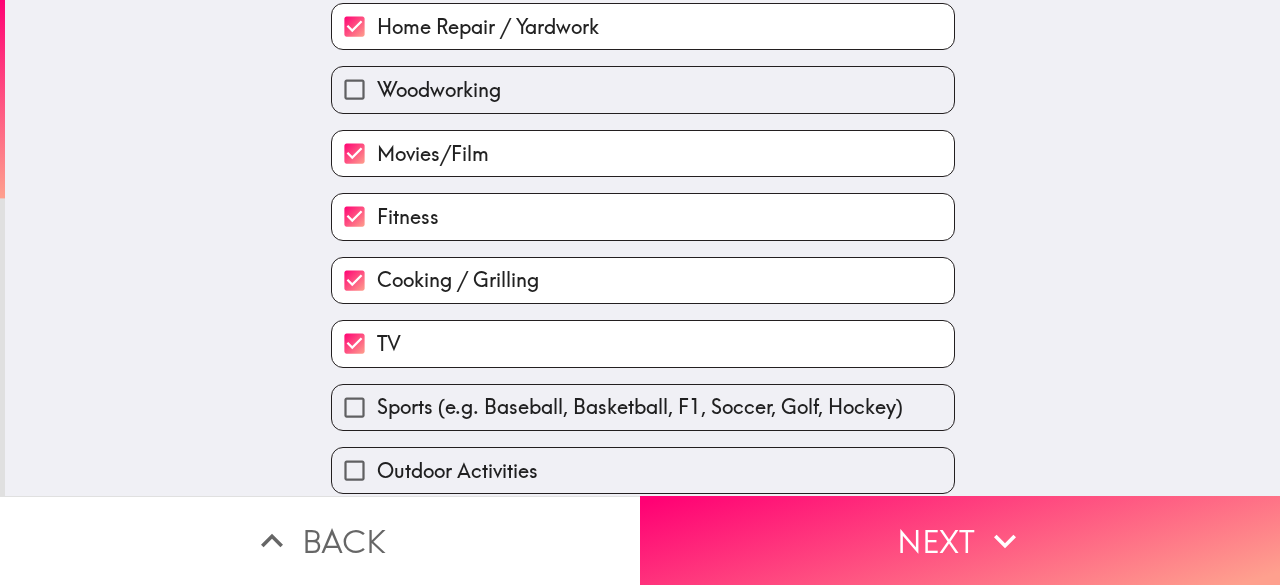 click on "Sports (e.g. Baseball, Basketball, F1, Soccer, Golf, Hockey)" at bounding box center (640, 407) 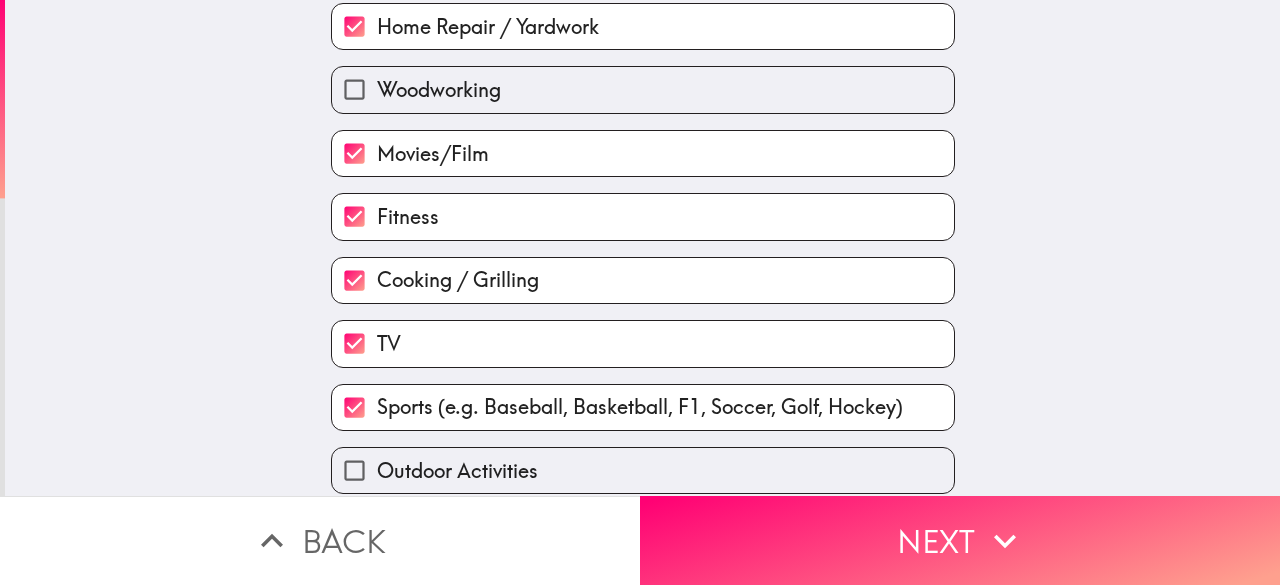 click on "Do you consider yourself to have expertise or interest in any of the following? Tap "Next" if you're done.   Select all that apply. Hunting Home Repair / Yardwork Woodworking Movies/Film Fitness Cooking / Grilling TV Sports (e.g. Baseball, Basketball, F1, Soccer, Golf, Hockey) Outdoor Activities Cars Art Video Games Board Games Music Fashion/Clothing Home Brewing Medical / Heath topics Football (NFL) Other None of the above" at bounding box center [642, 48] 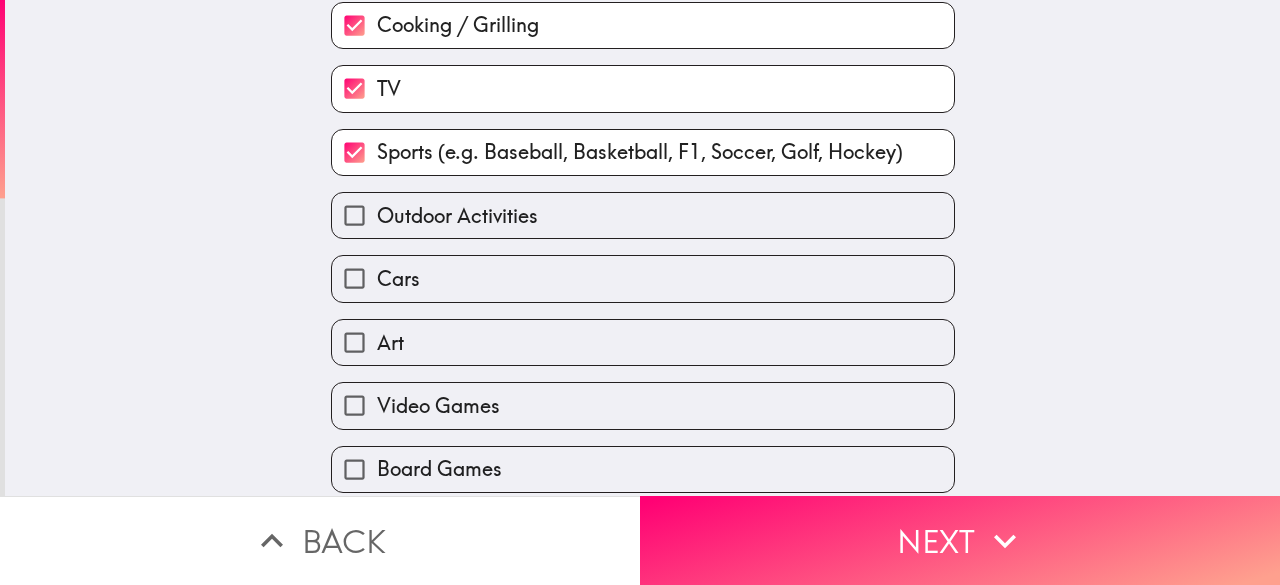 scroll, scrollTop: 560, scrollLeft: 0, axis: vertical 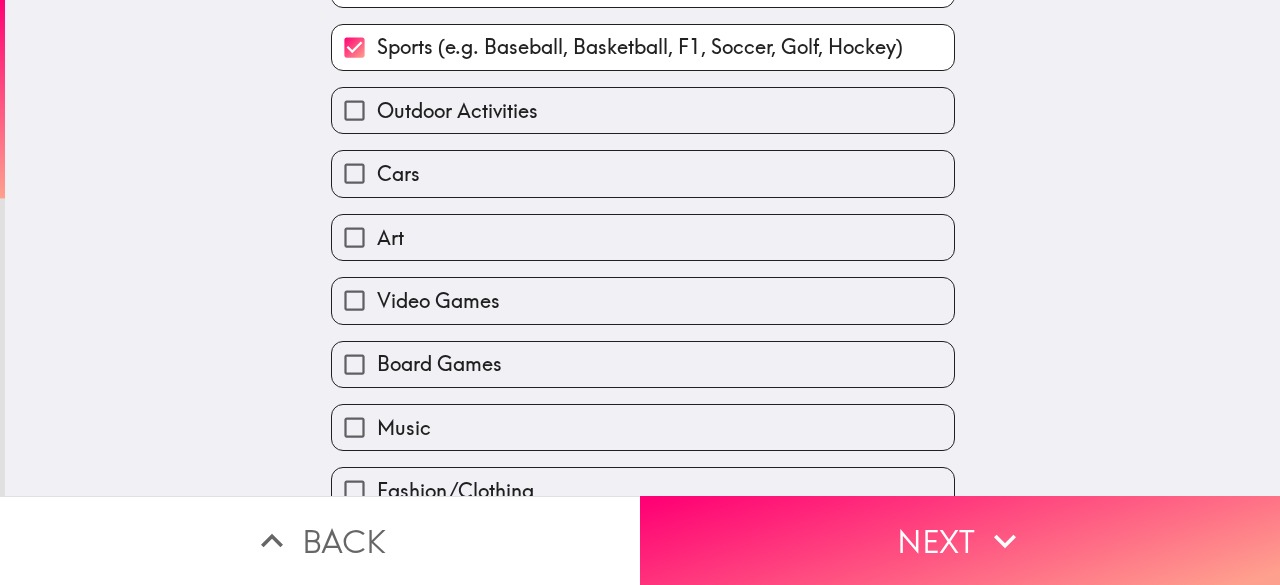 click on "Outdoor Activities" at bounding box center (643, 110) 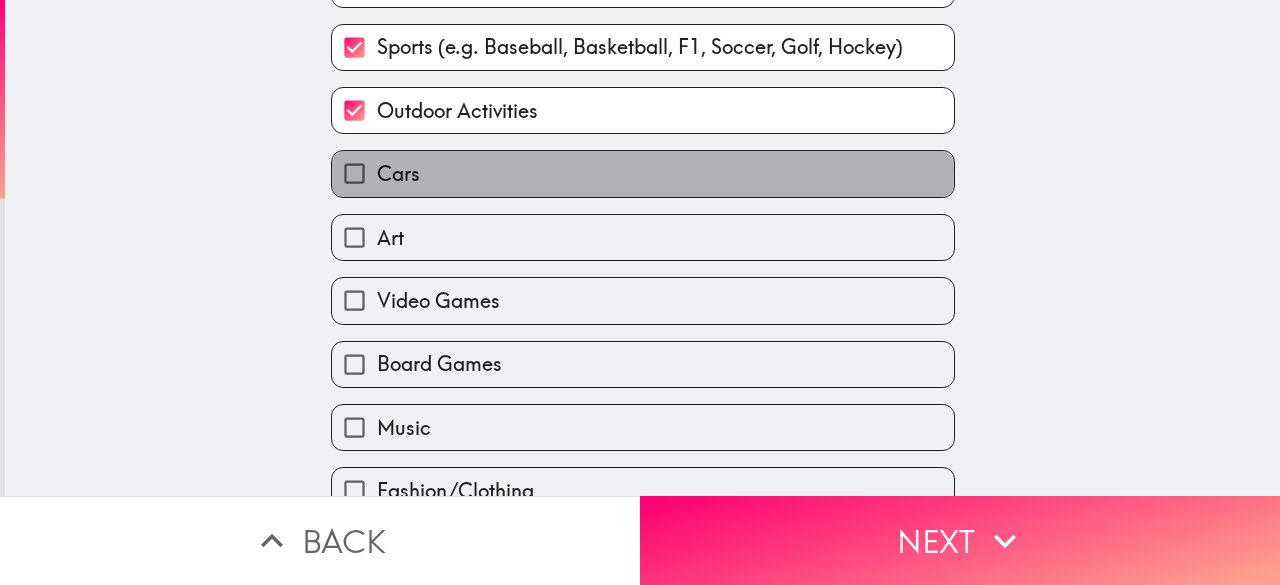 click on "Cars" at bounding box center (643, 173) 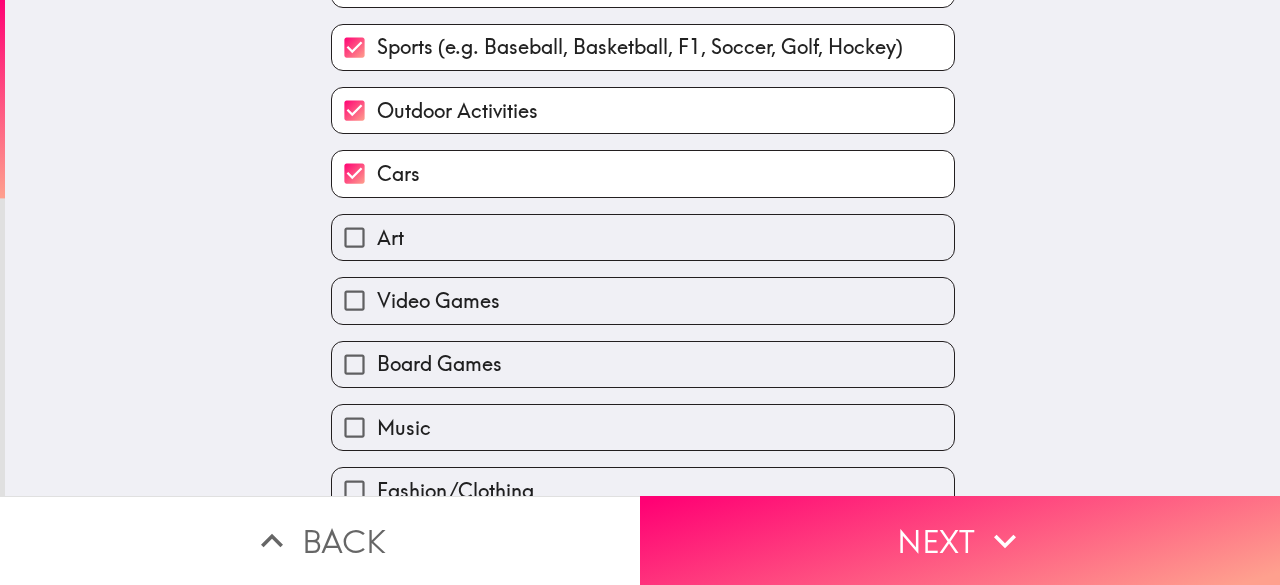 click on "Video Games" at bounding box center (643, 300) 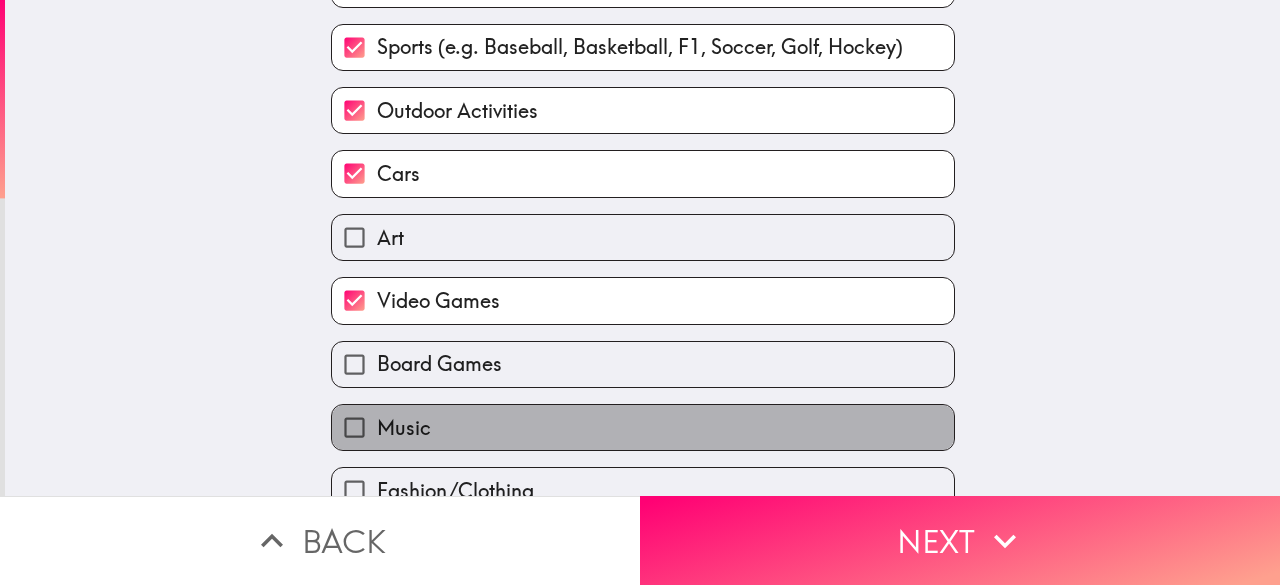 click on "Music" at bounding box center (643, 427) 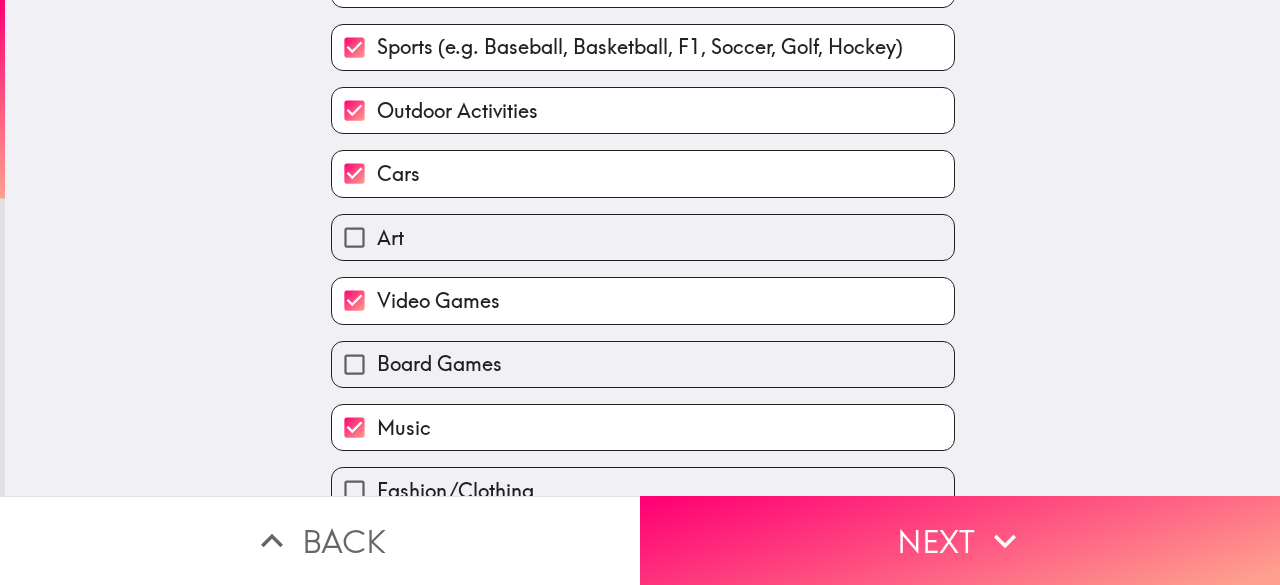 click on "Do you consider yourself to have expertise or interest in any of the following? Tap "Next" if you're done.   Select all that apply. Hunting Home Repair / Yardwork Woodworking Movies/Film Fitness Cooking / Grilling TV Sports (e.g. Baseball, Basketball, F1, Soccer, Golf, Hockey) Outdoor Activities Cars Art Video Games Board Games Music Fashion/Clothing Home Brewing Medical / Heath topics Football (NFL) Other None of the above" at bounding box center [642, 248] 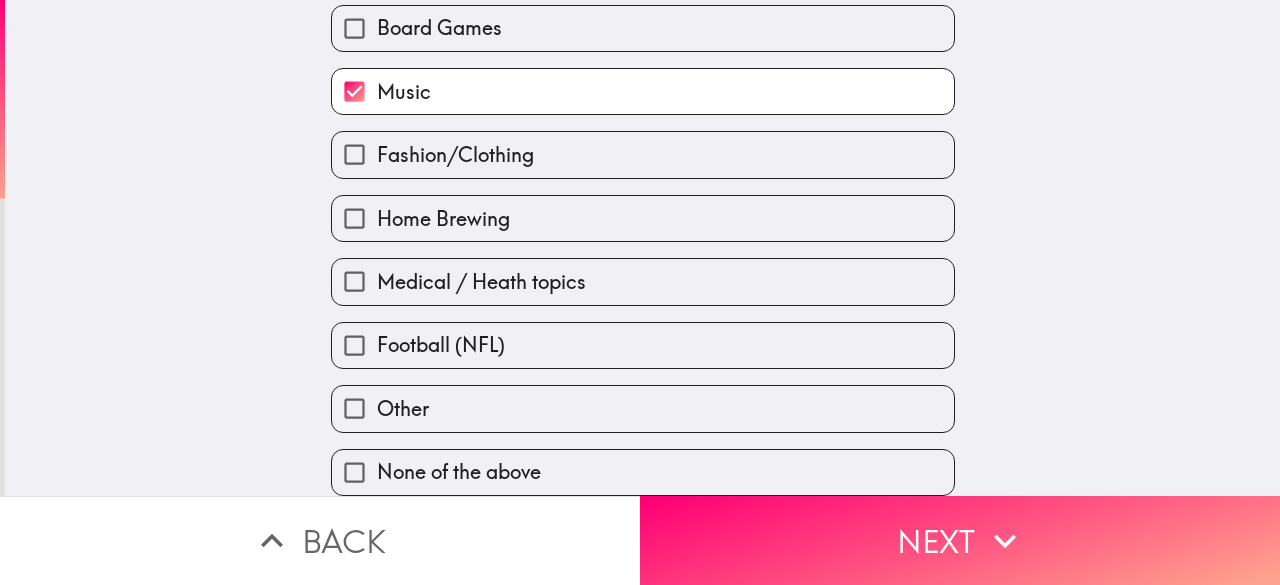 scroll, scrollTop: 924, scrollLeft: 0, axis: vertical 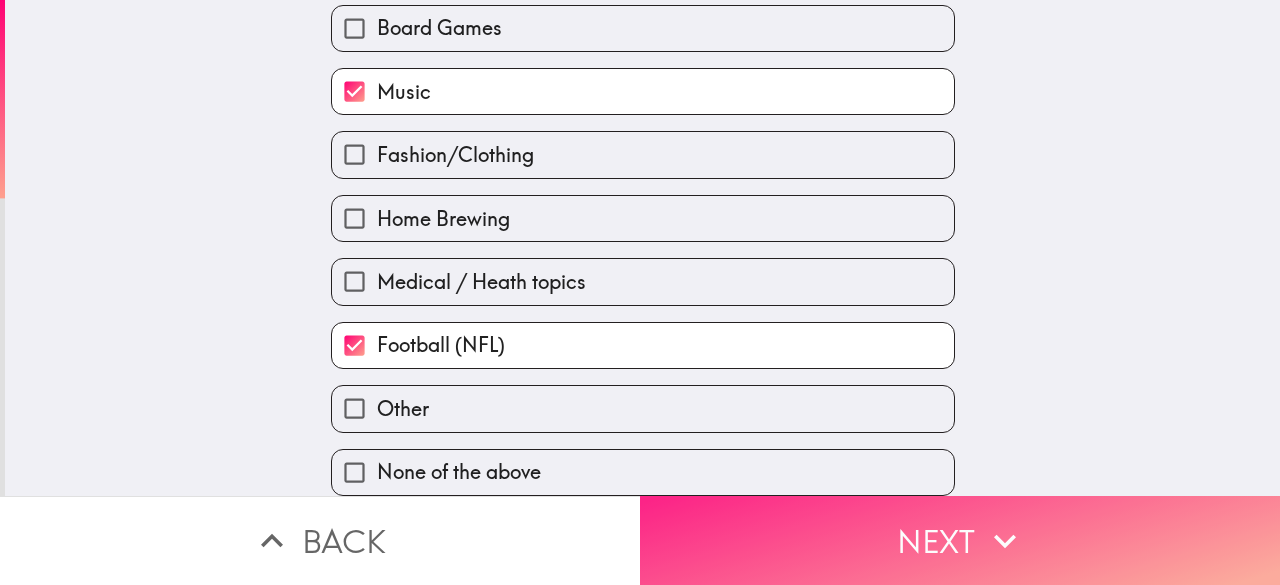 click on "Next" at bounding box center (960, 540) 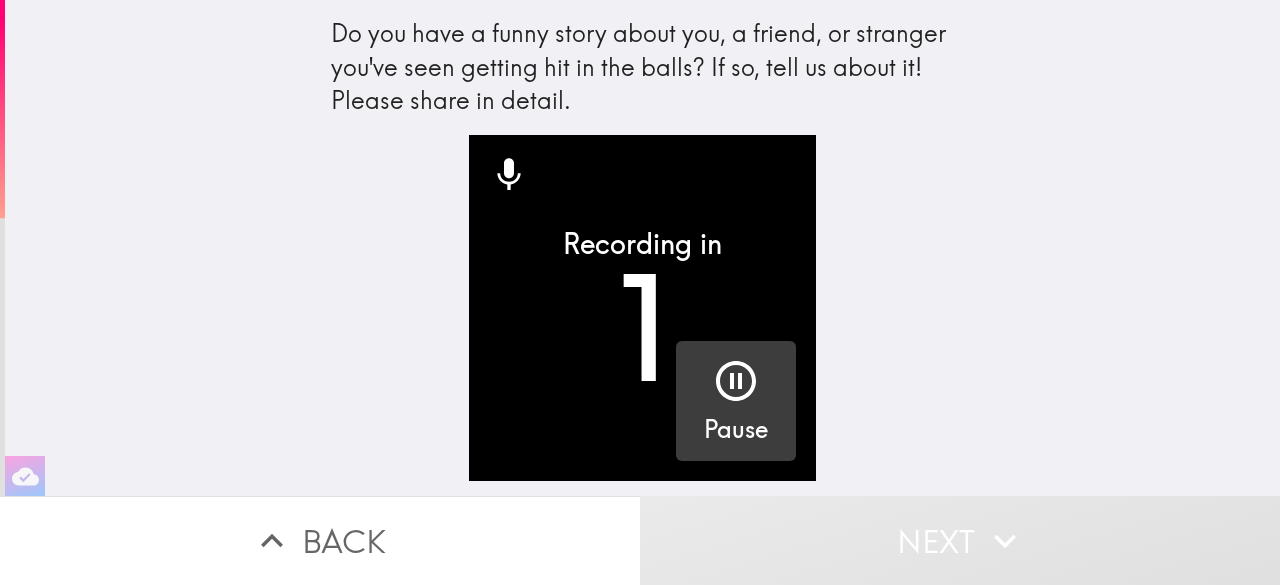 click 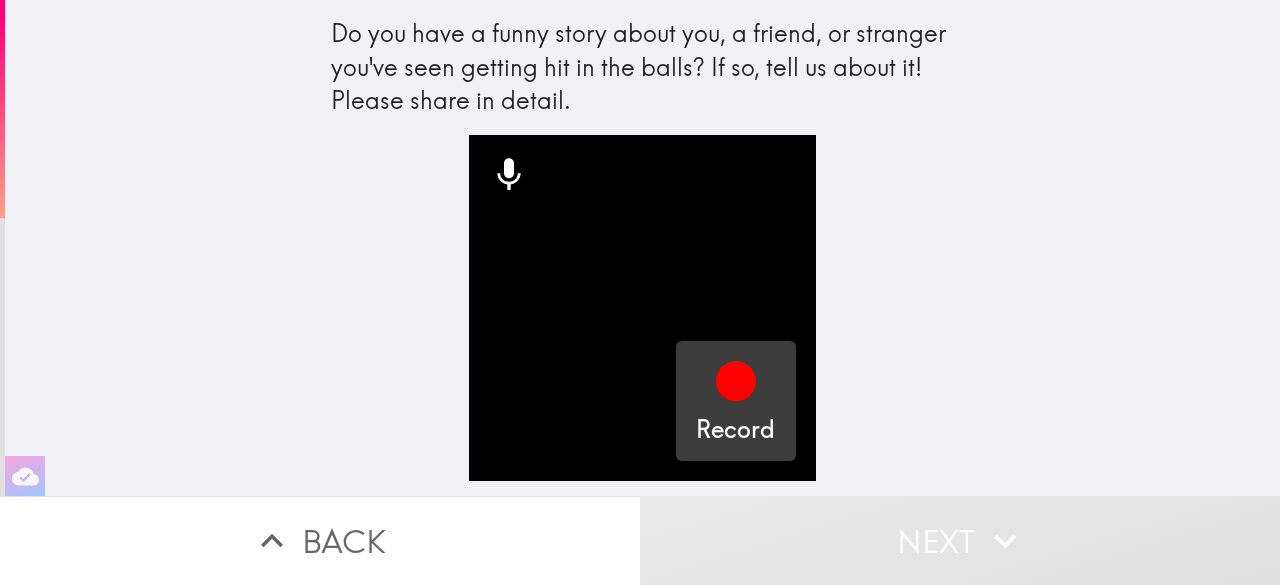 click at bounding box center (736, 385) 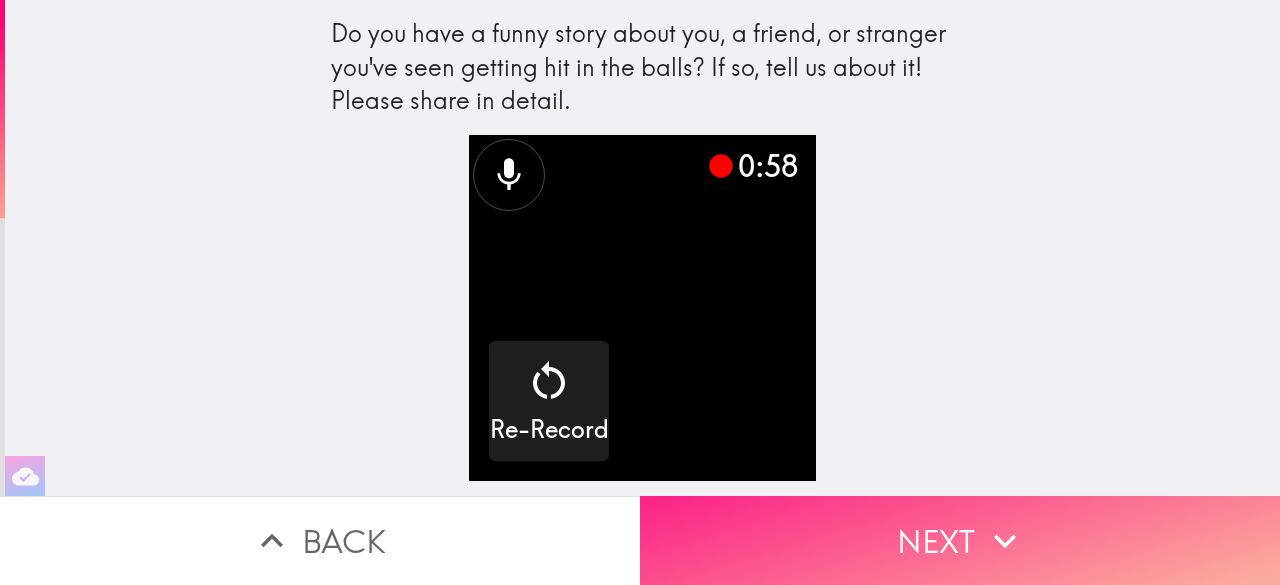 click on "Next" at bounding box center (960, 540) 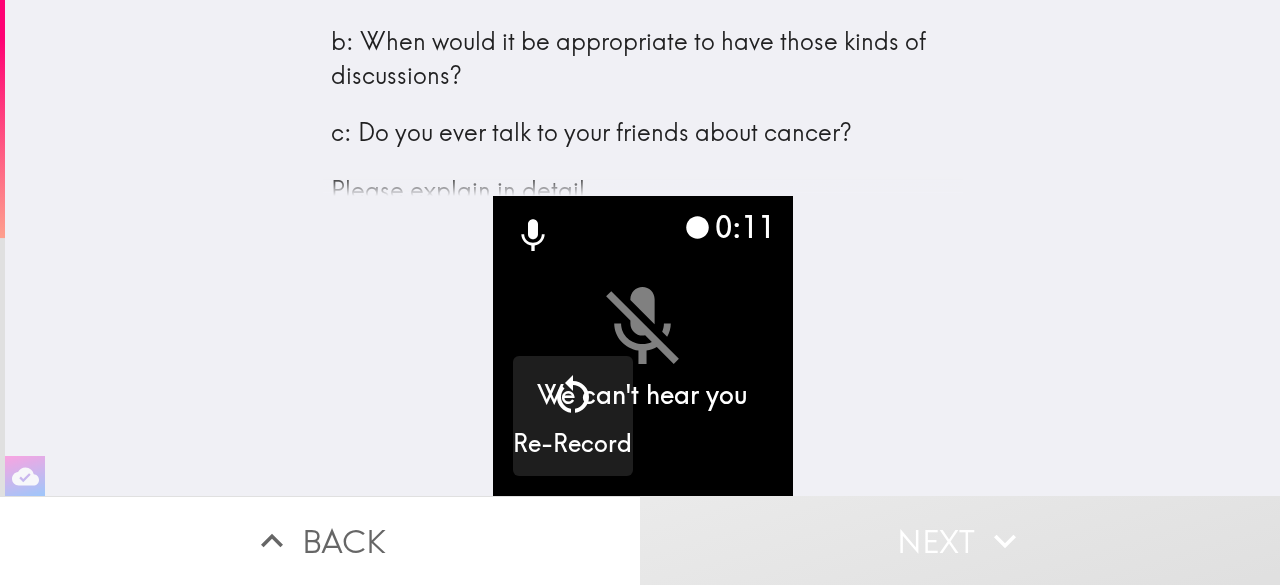 scroll, scrollTop: 206, scrollLeft: 0, axis: vertical 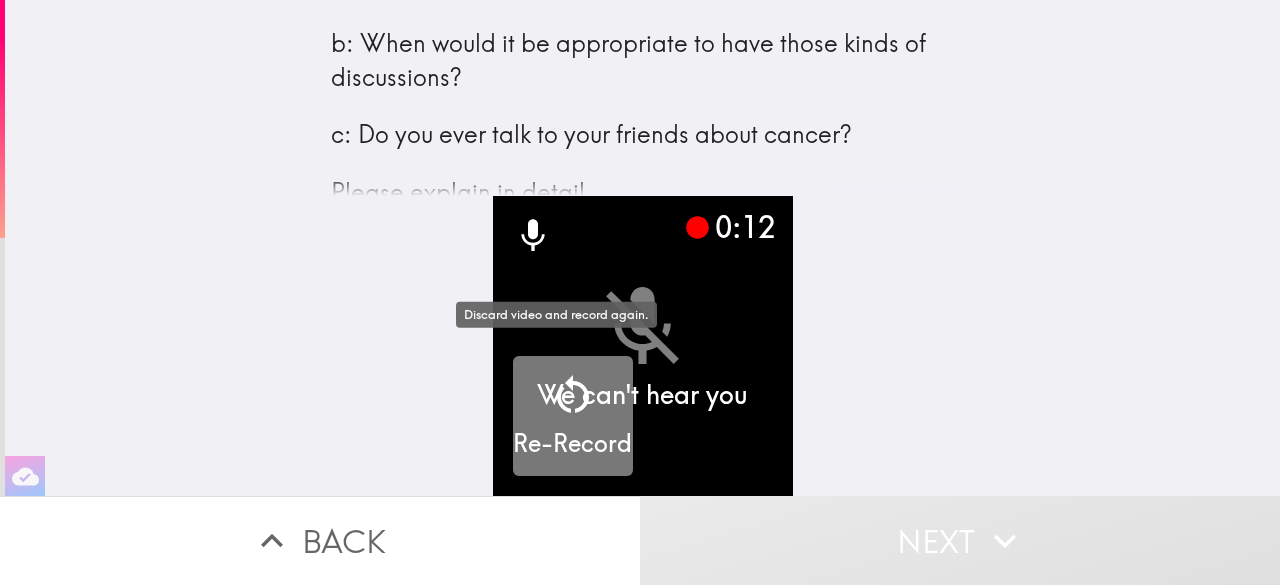 click 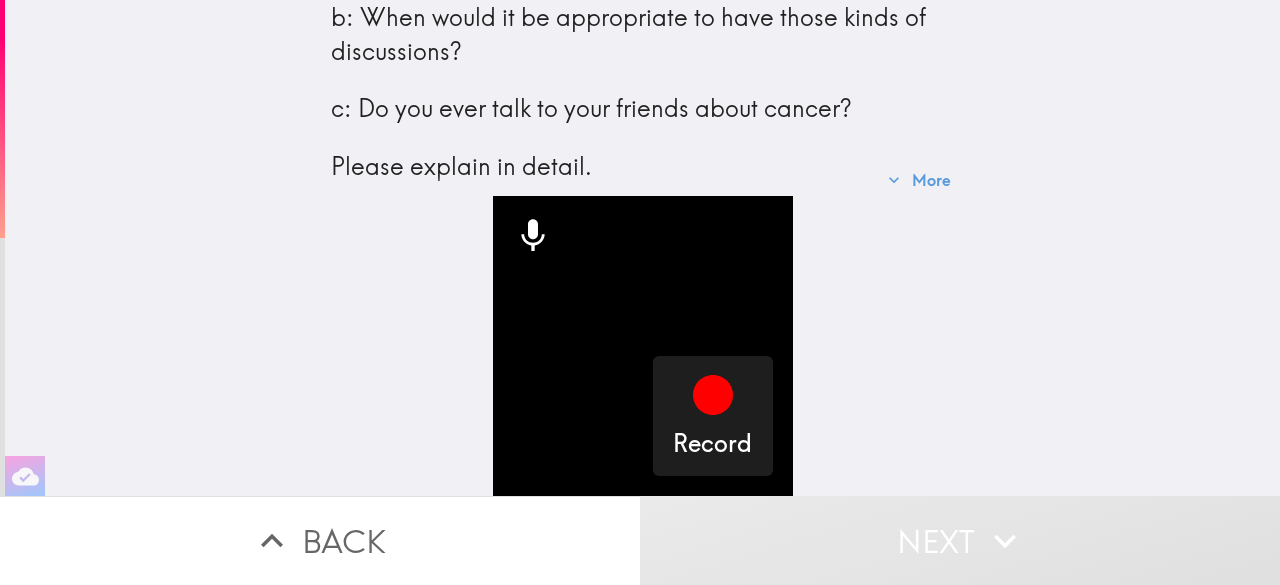 scroll, scrollTop: 275, scrollLeft: 0, axis: vertical 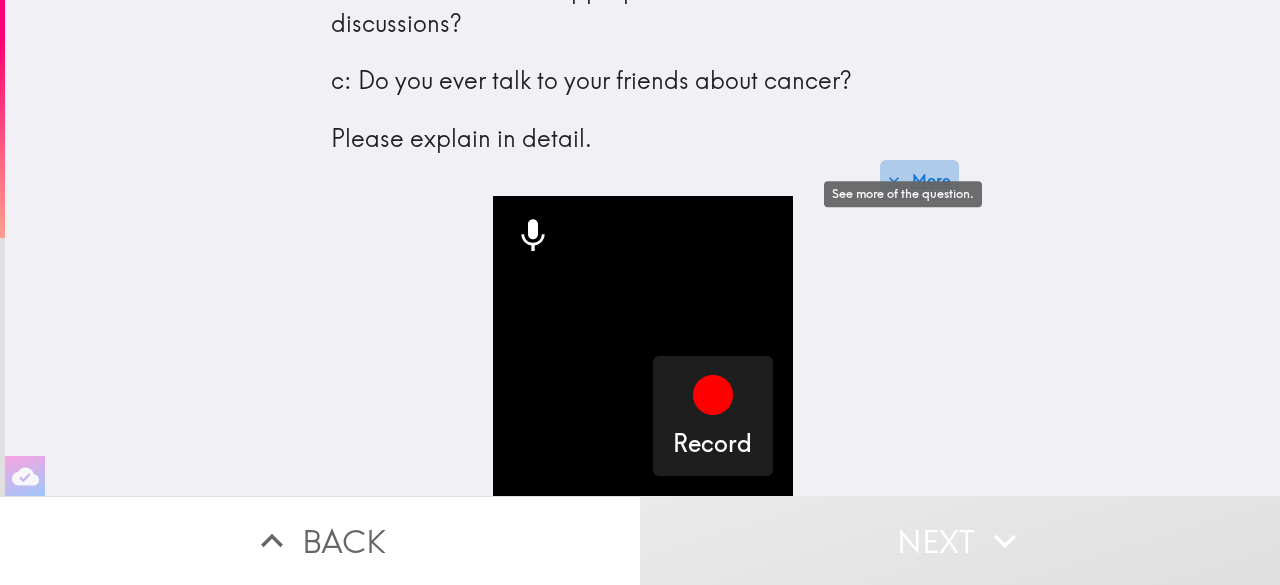 click on "More" at bounding box center [919, 180] 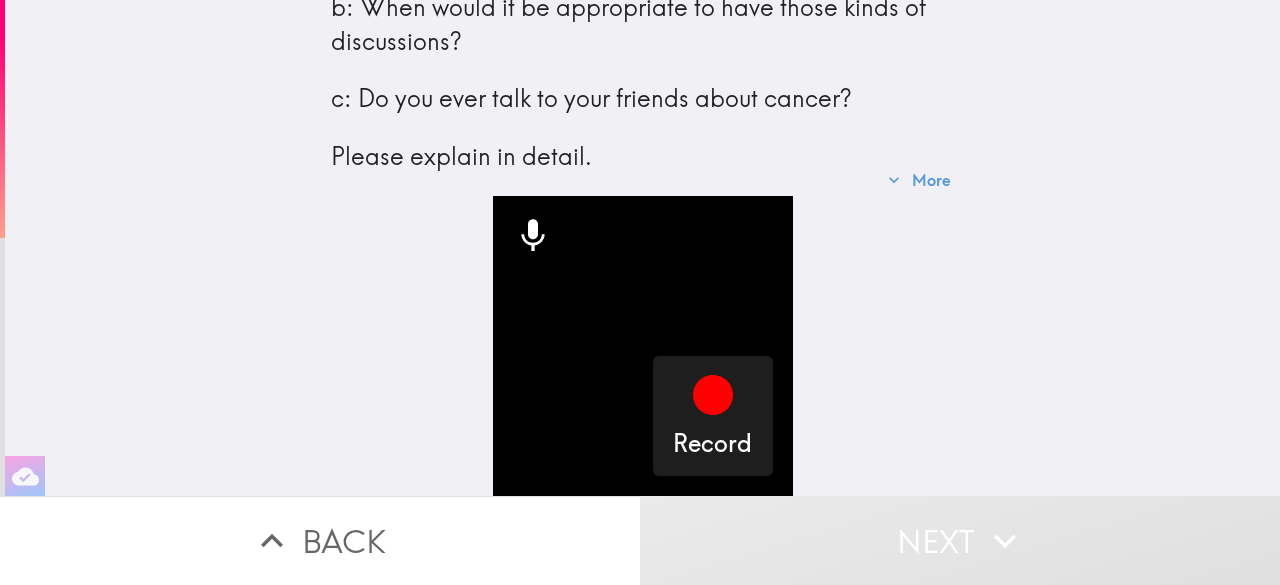 scroll, scrollTop: 275, scrollLeft: 0, axis: vertical 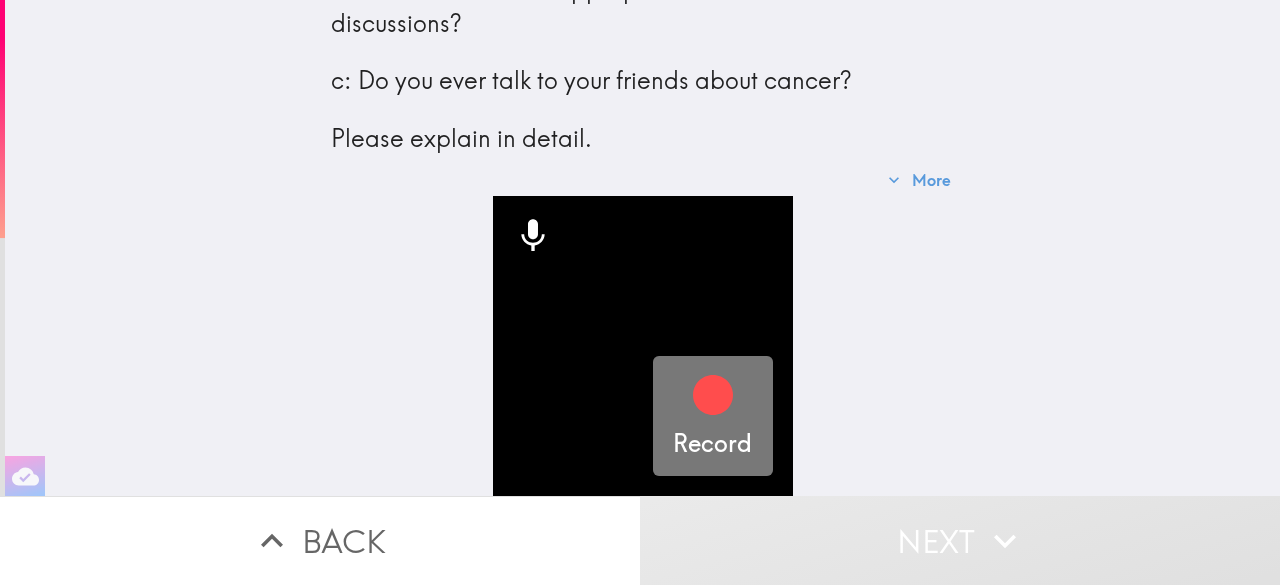 drag, startPoint x: 689, startPoint y: 402, endPoint x: 703, endPoint y: 401, distance: 14.035668 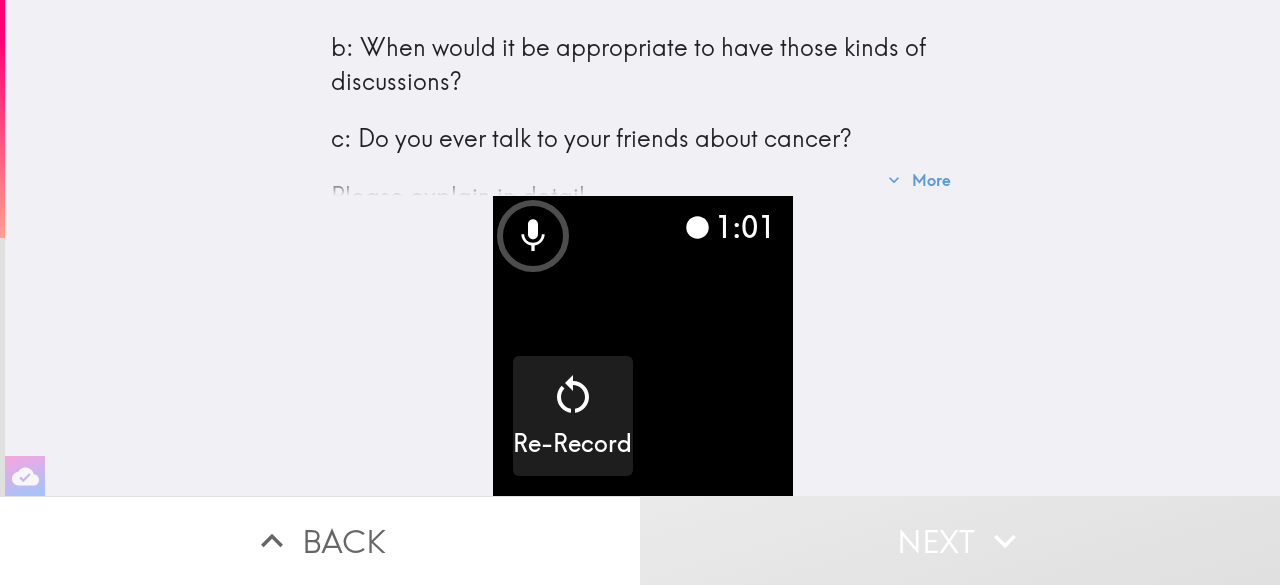 scroll, scrollTop: 276, scrollLeft: 0, axis: vertical 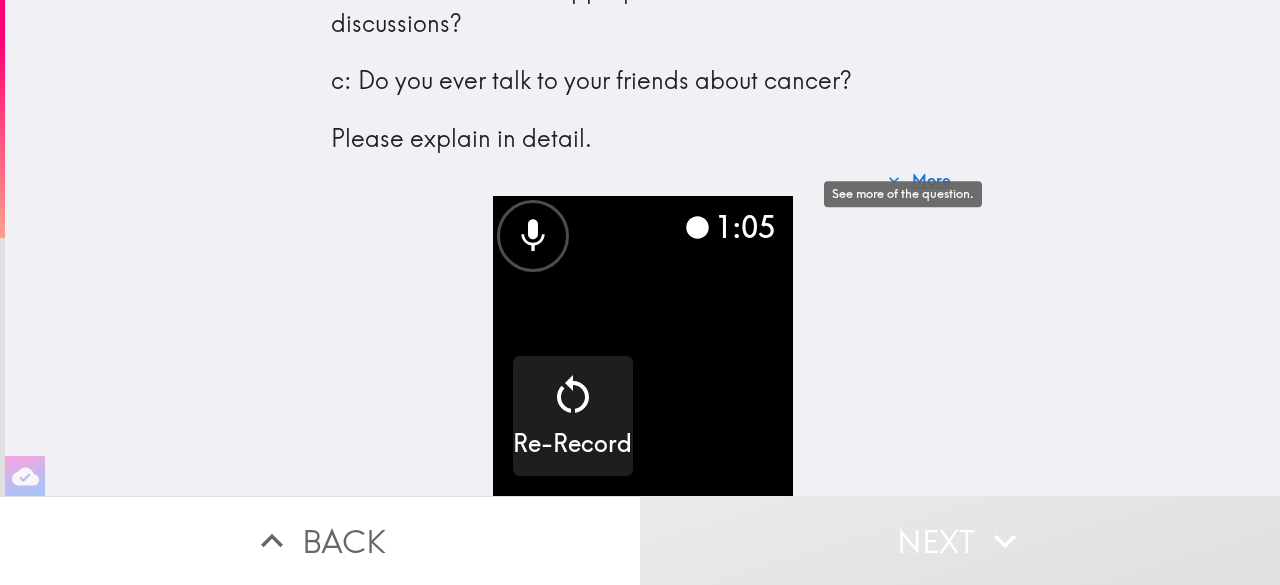 click on "More" at bounding box center [919, 180] 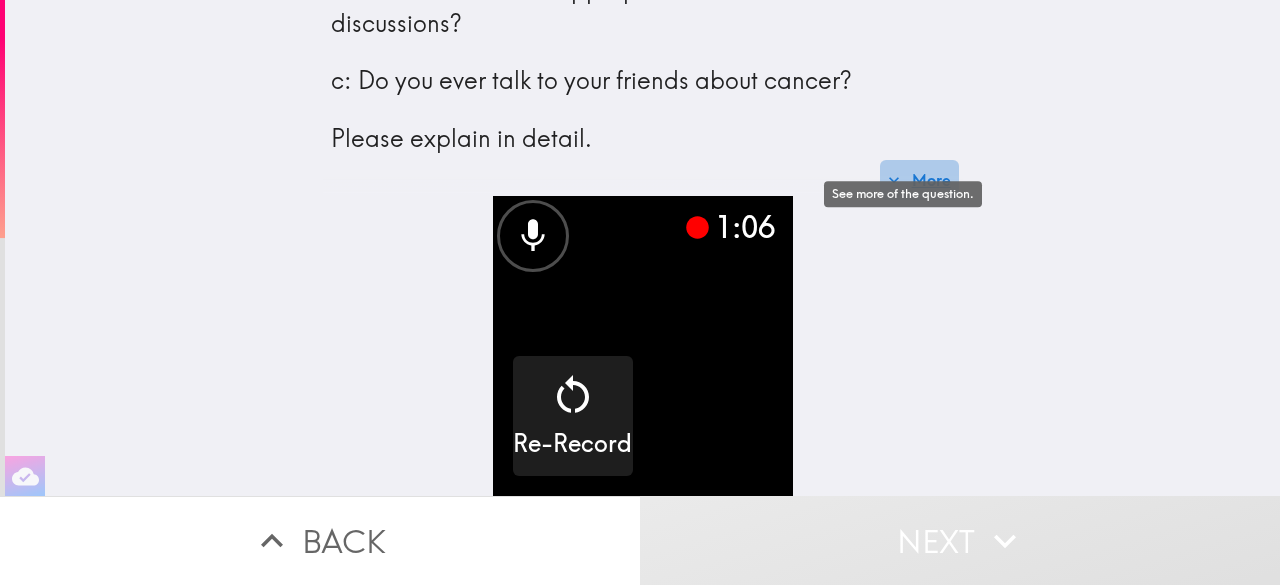 click on "More" at bounding box center (919, 180) 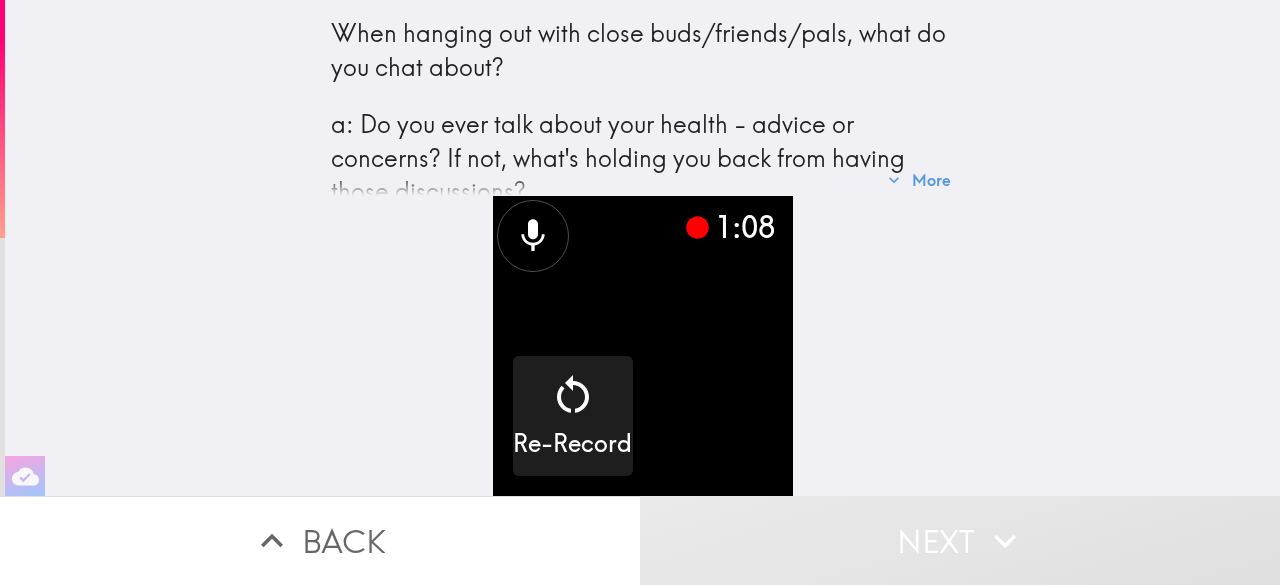 scroll, scrollTop: 275, scrollLeft: 0, axis: vertical 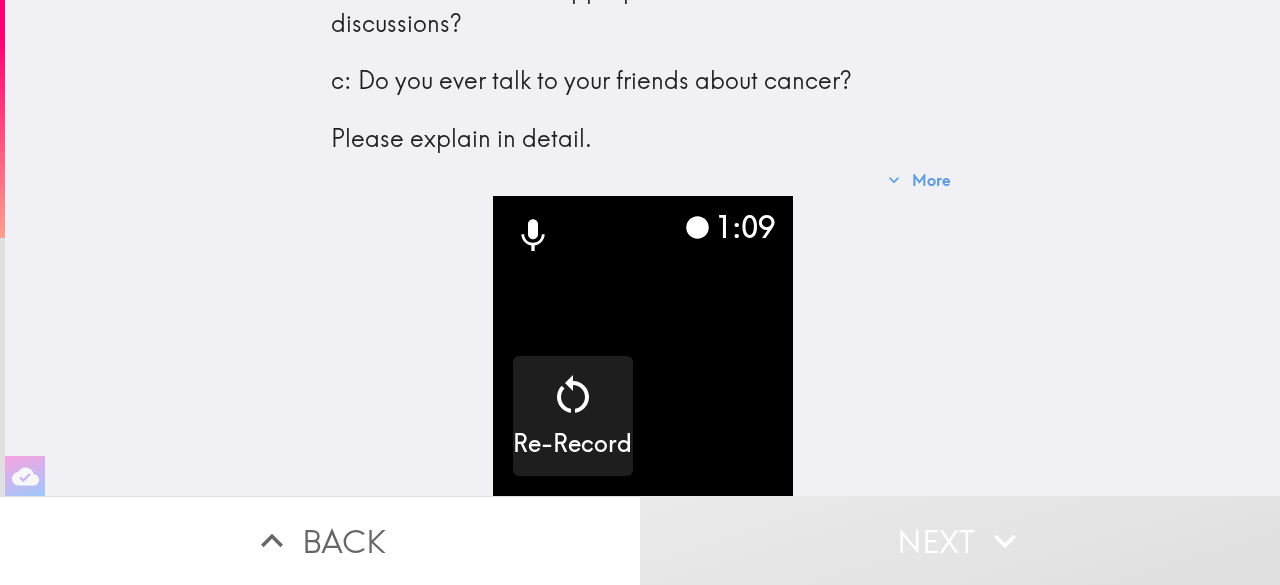 click on "Next" at bounding box center [960, 540] 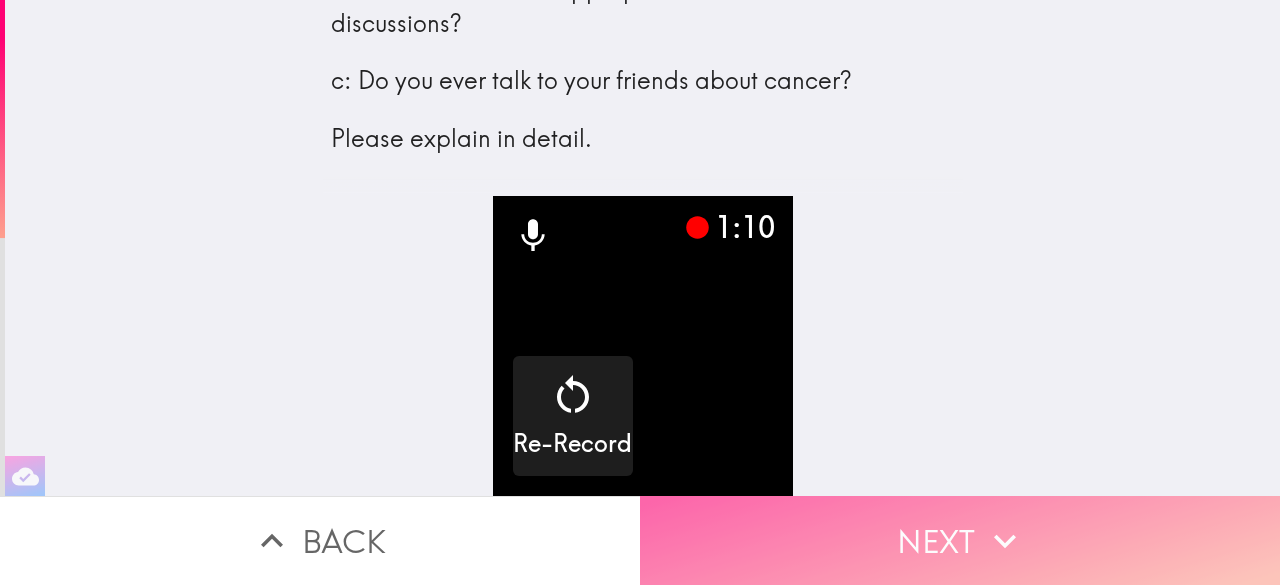 click on "Next" at bounding box center (960, 540) 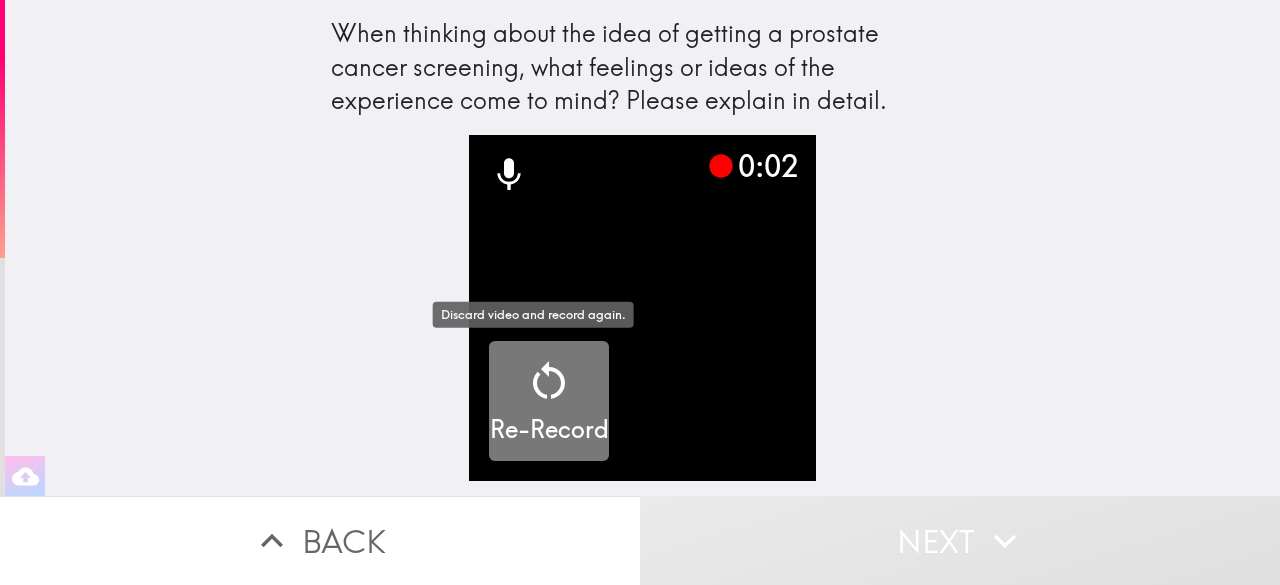 click on "Re-Record" at bounding box center [549, 402] 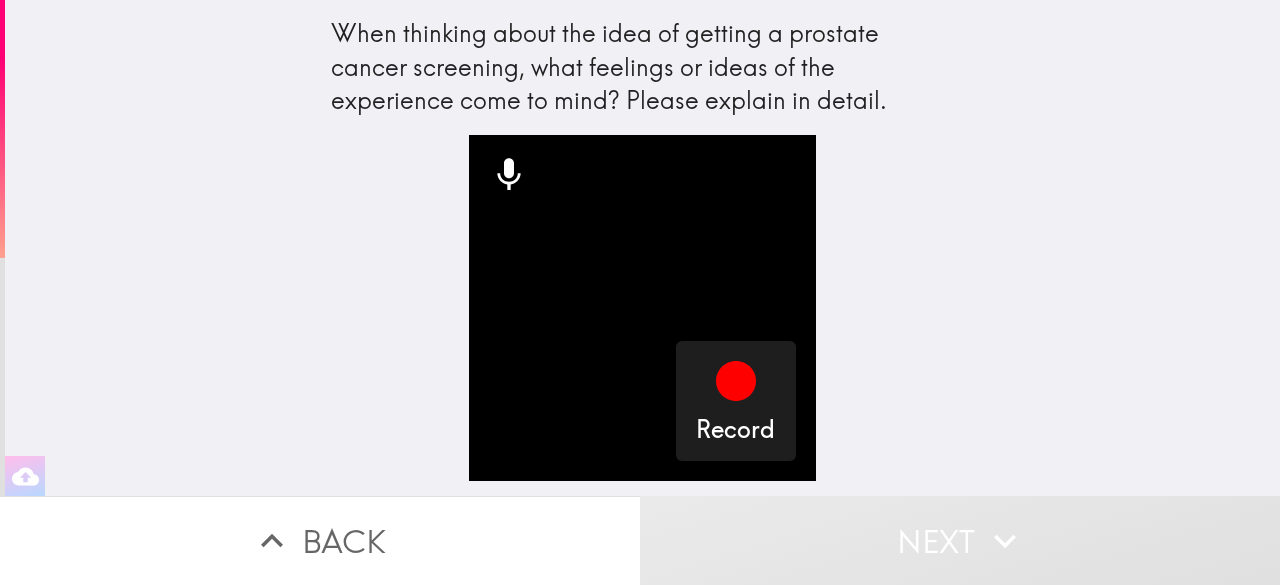 click on "When thinking about the idea of getting a prostate cancer screening, what feelings or ideas of the experience come to mind? Please explain in detail. Record" at bounding box center [642, 248] 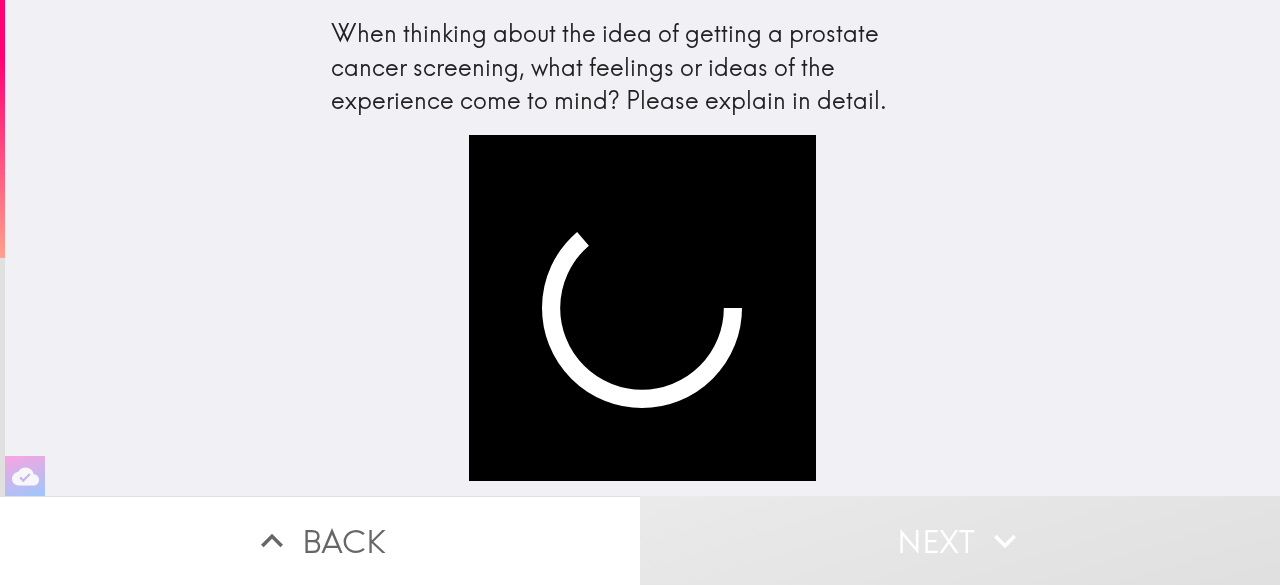 click at bounding box center (643, 315) 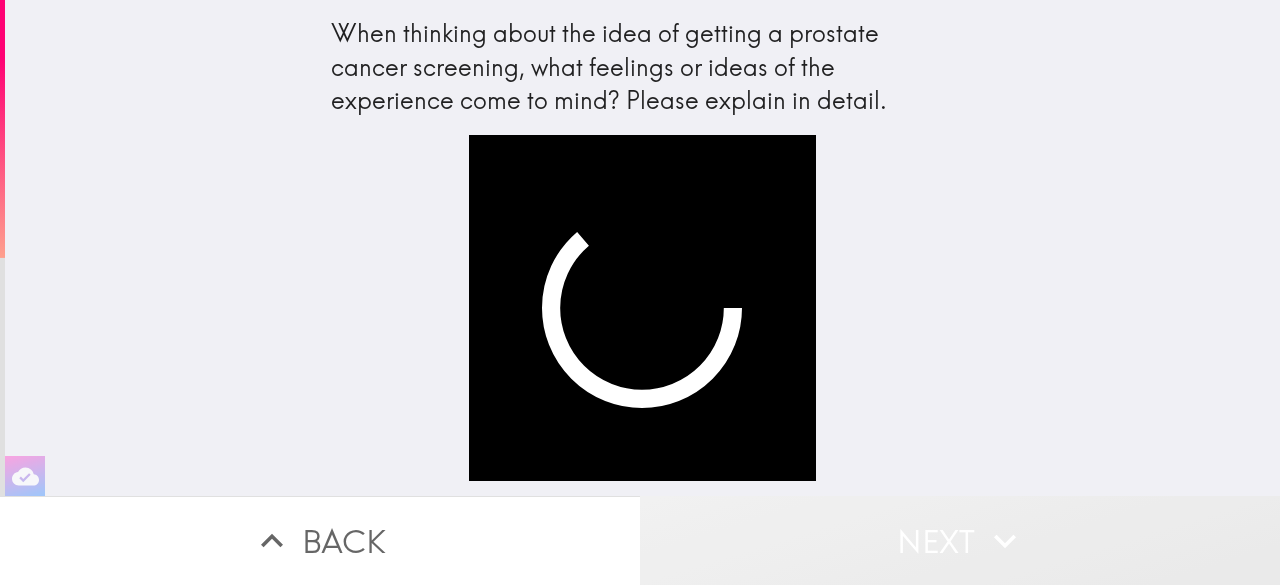 click 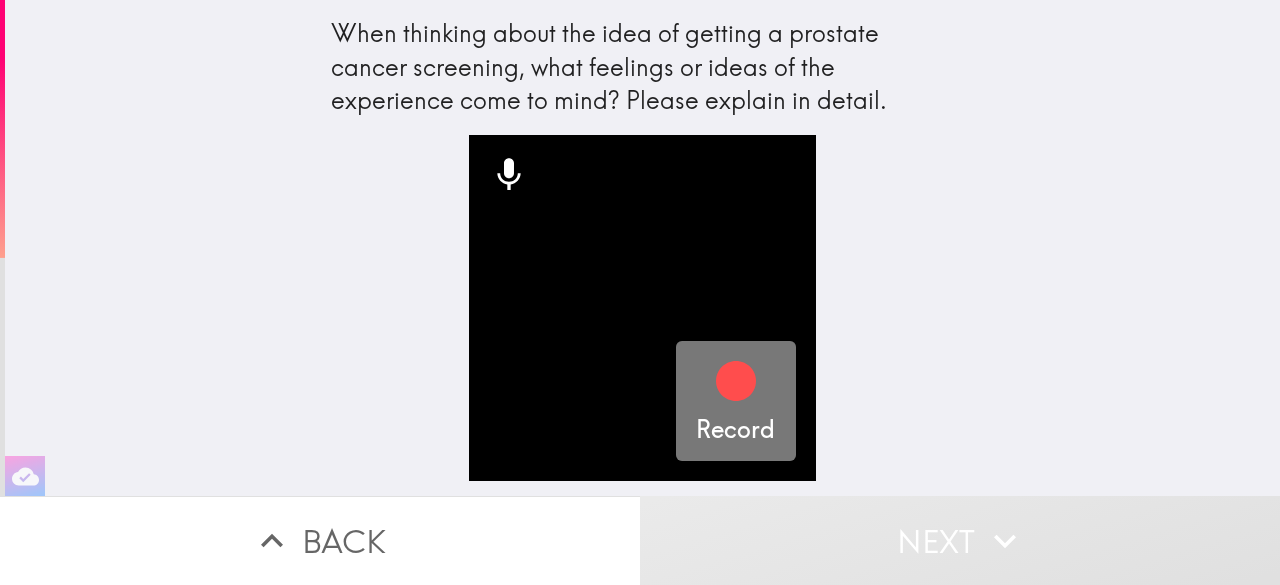 click 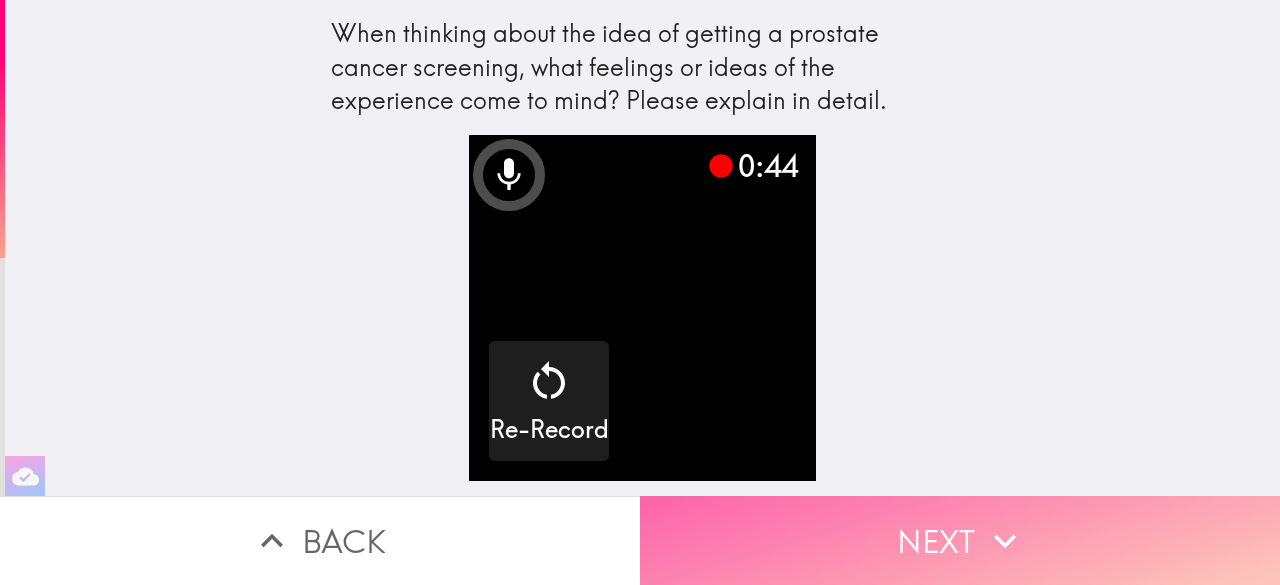 click on "Next" at bounding box center (960, 540) 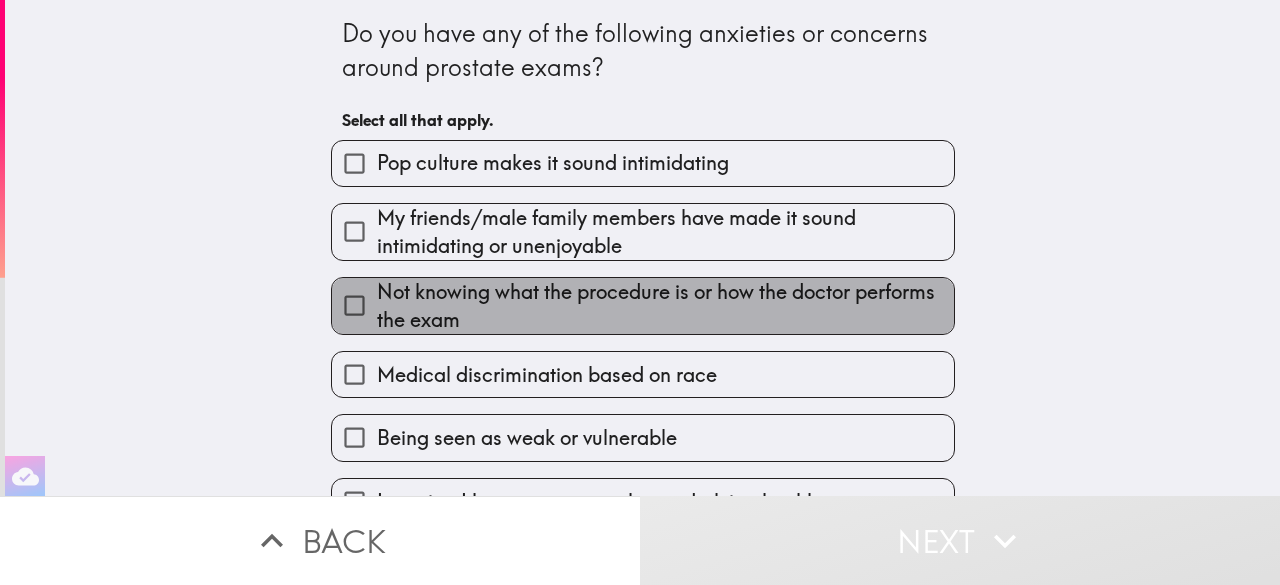 click on "Not knowing what the procedure is or how the doctor performs the exam" at bounding box center (665, 306) 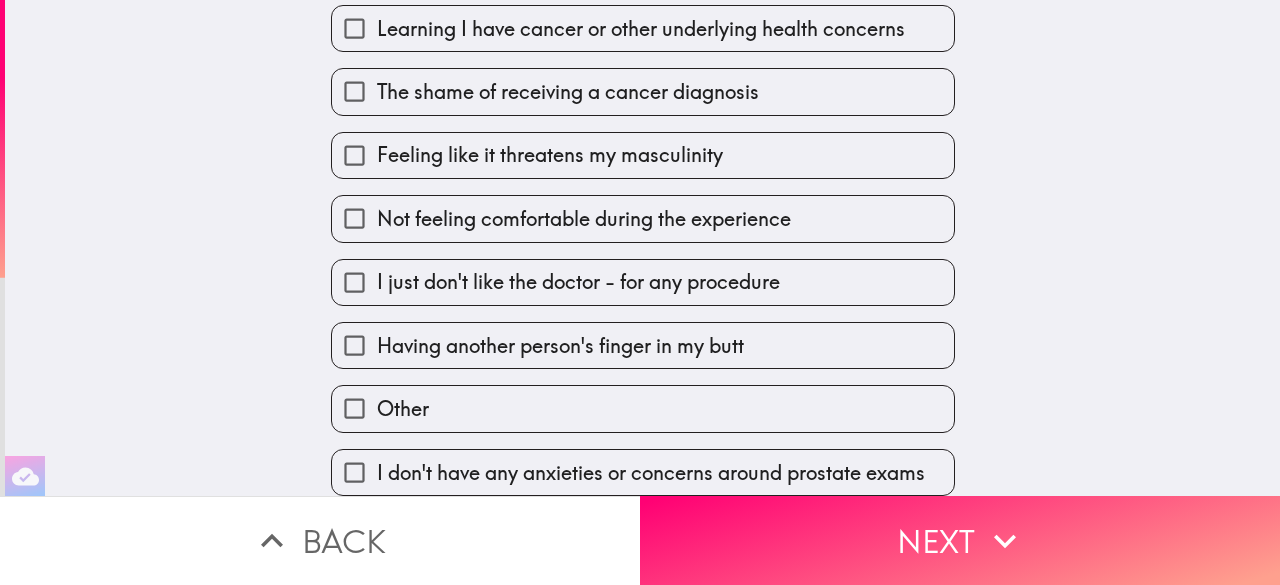 scroll, scrollTop: 496, scrollLeft: 0, axis: vertical 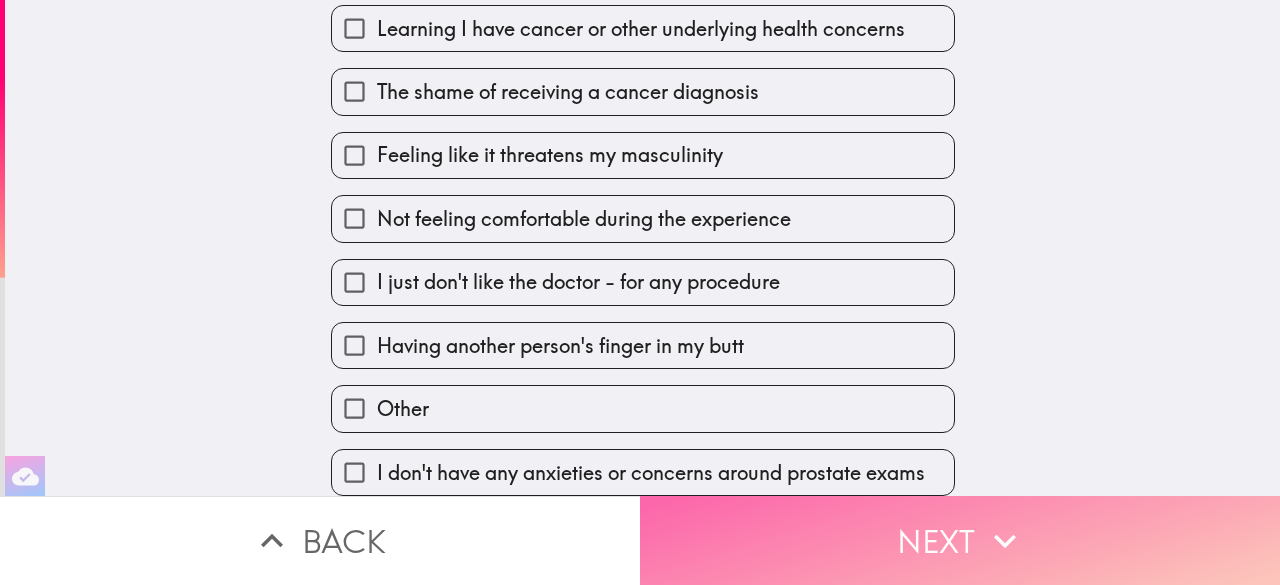 click on "Next" at bounding box center (960, 540) 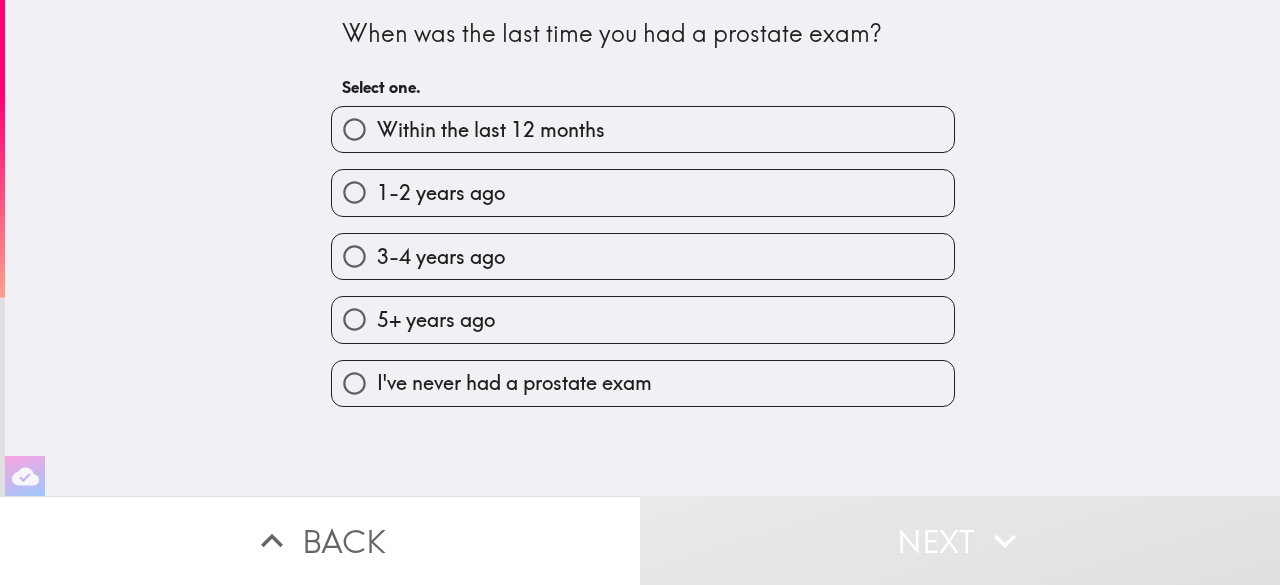 scroll, scrollTop: 0, scrollLeft: 0, axis: both 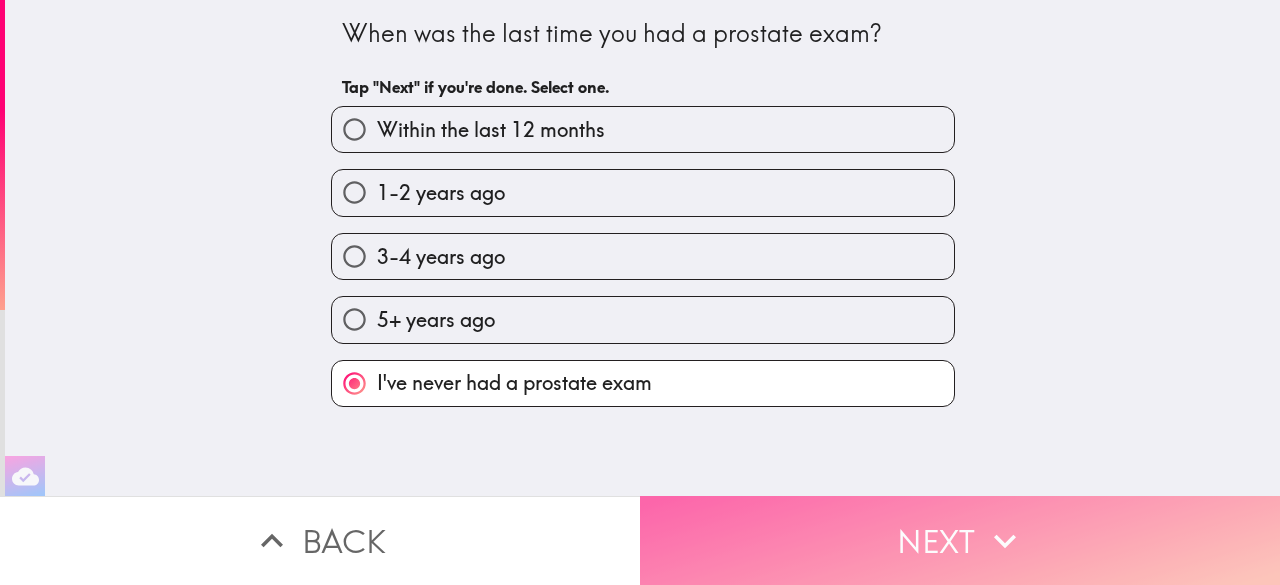 click on "Next" at bounding box center [960, 540] 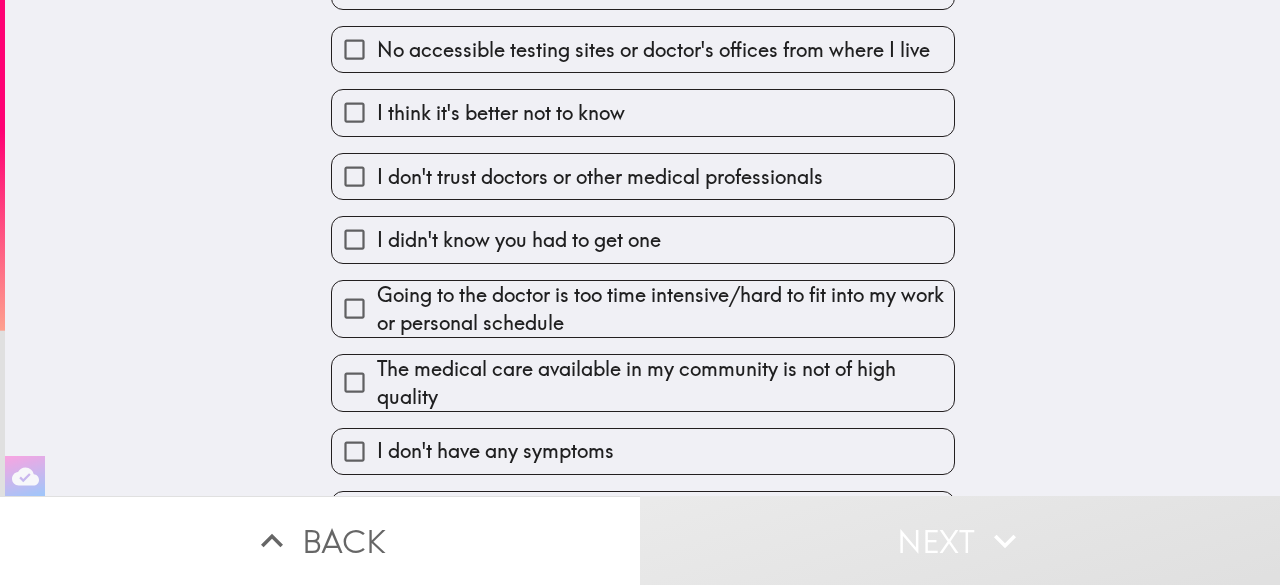 scroll, scrollTop: 258, scrollLeft: 0, axis: vertical 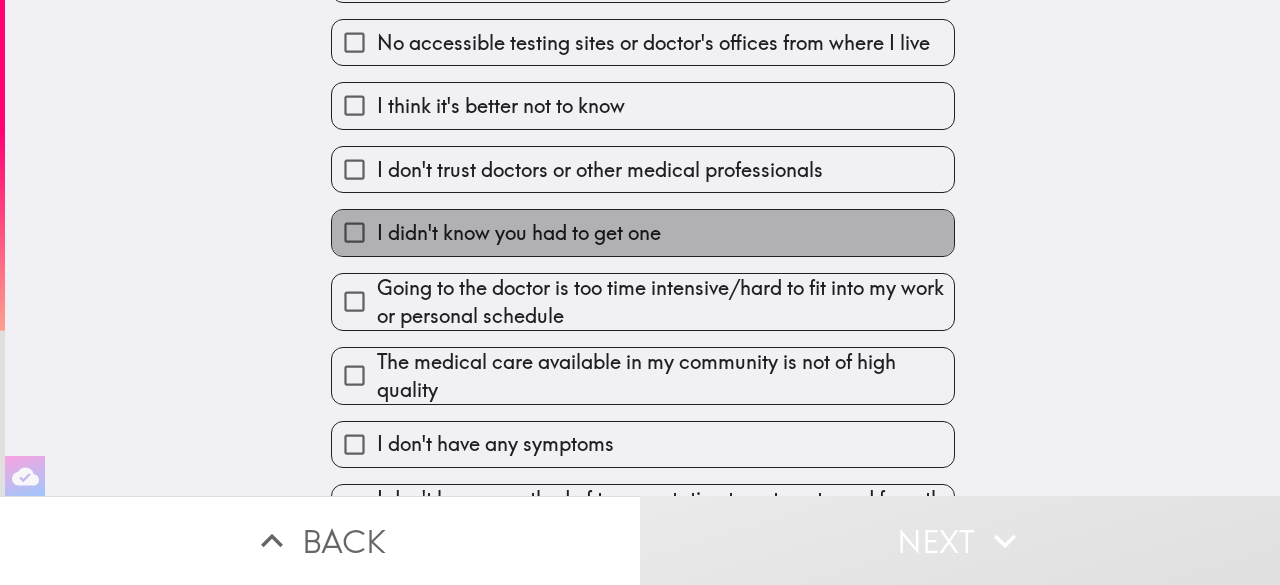 click on "I didn't know you had to get one" at bounding box center (643, 232) 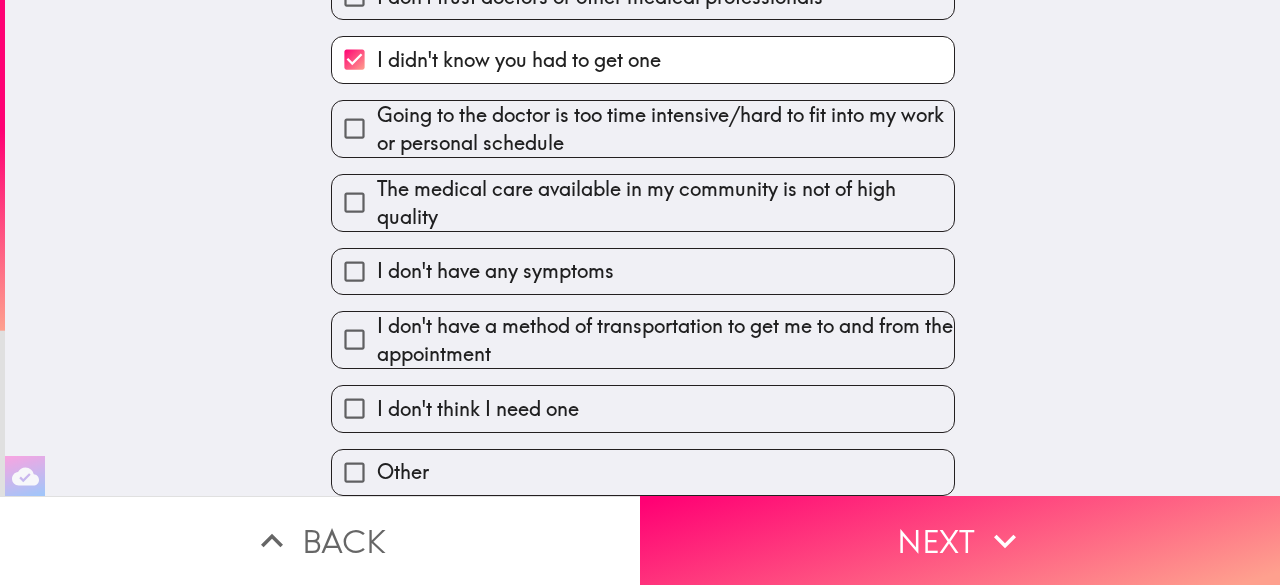 scroll, scrollTop: 464, scrollLeft: 0, axis: vertical 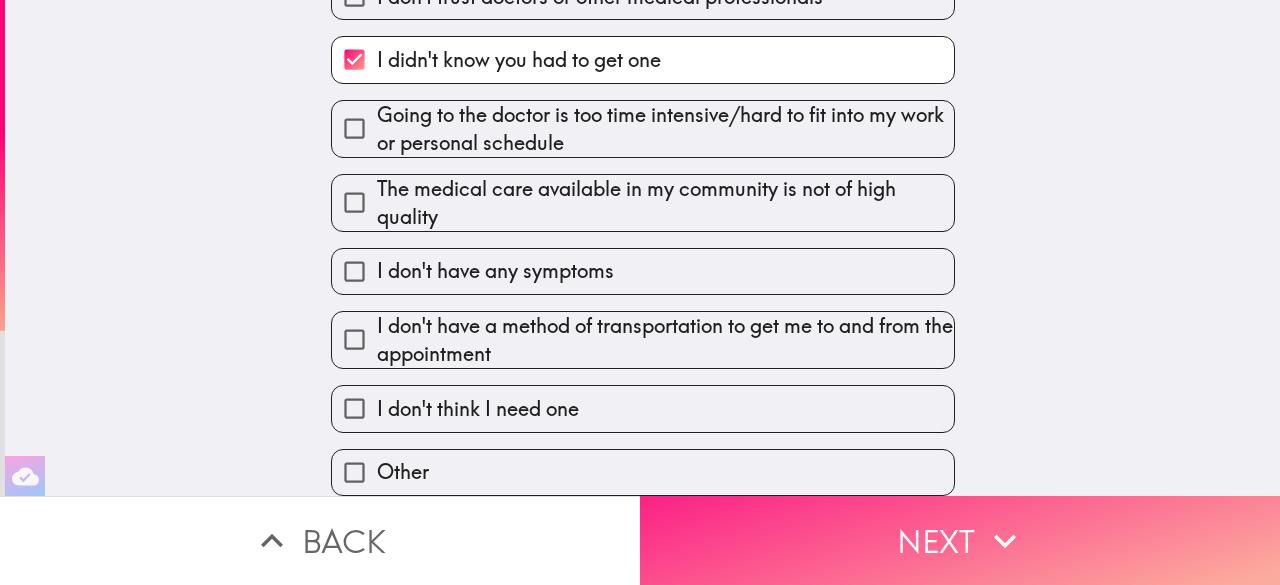 click on "Next" at bounding box center (960, 540) 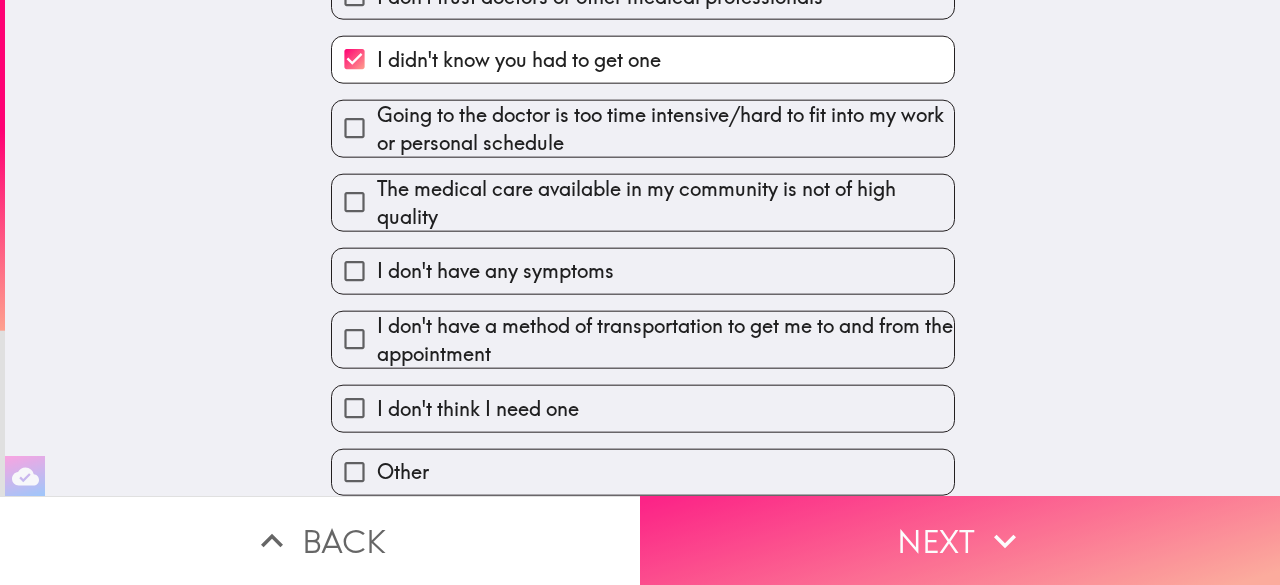 scroll, scrollTop: 451, scrollLeft: 0, axis: vertical 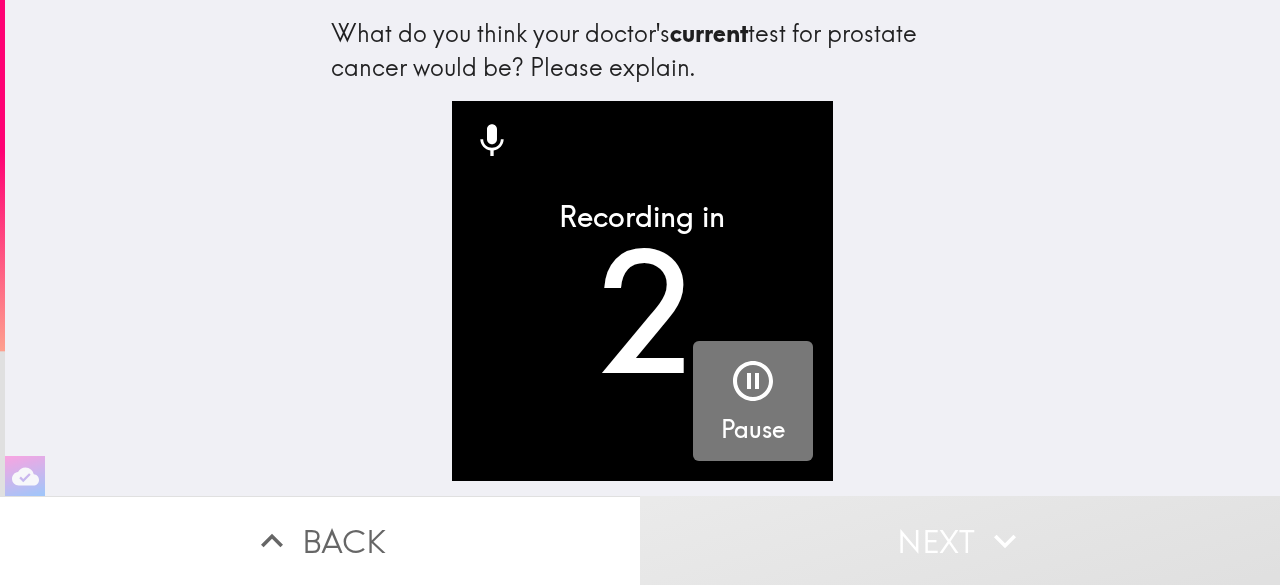 click 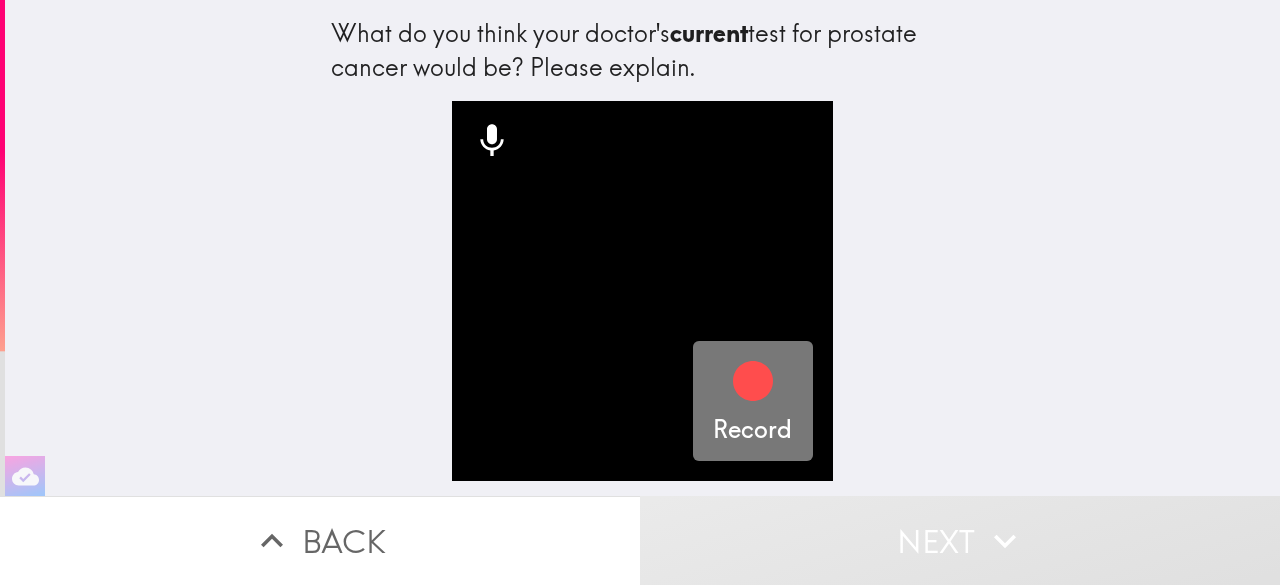 click 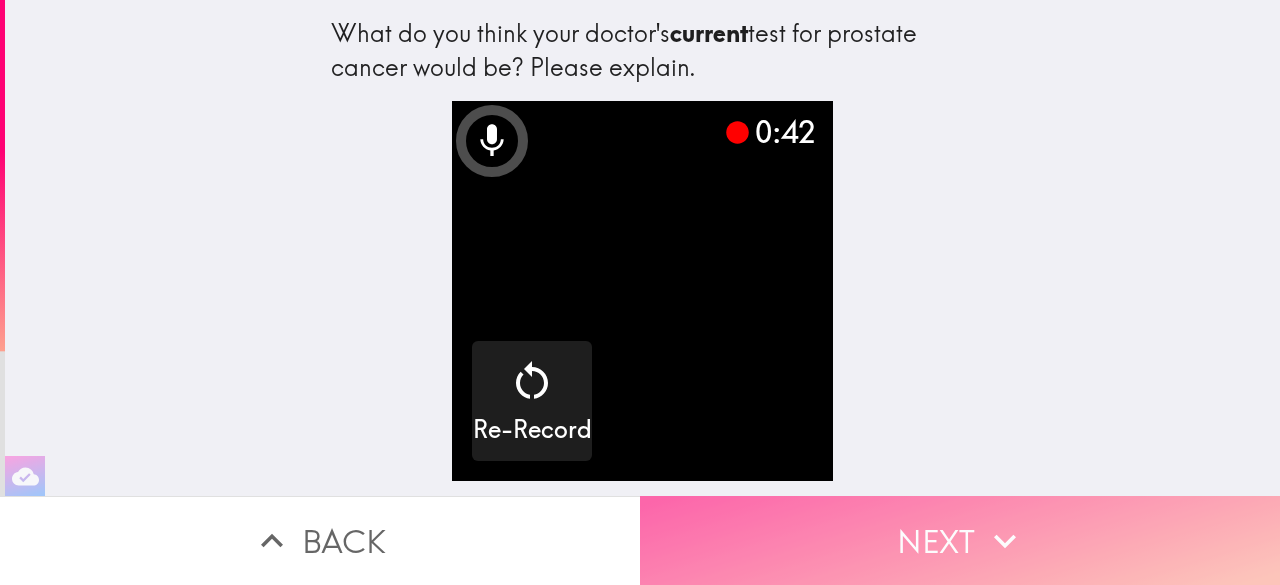 click on "Next" at bounding box center (960, 540) 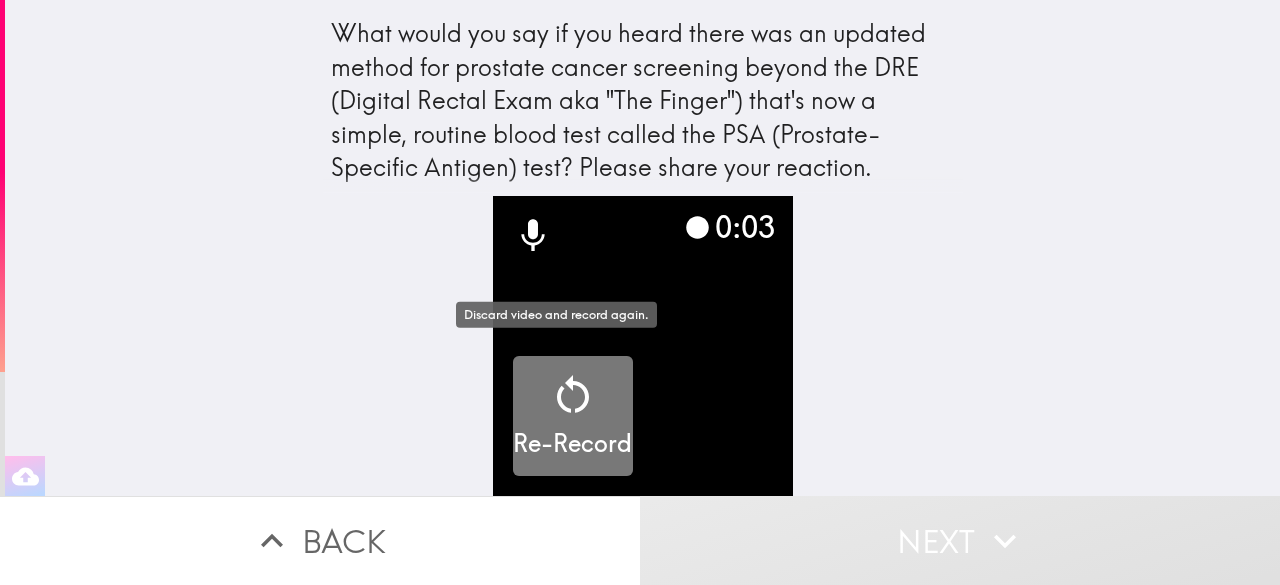 click on "Re-Record" at bounding box center [572, 416] 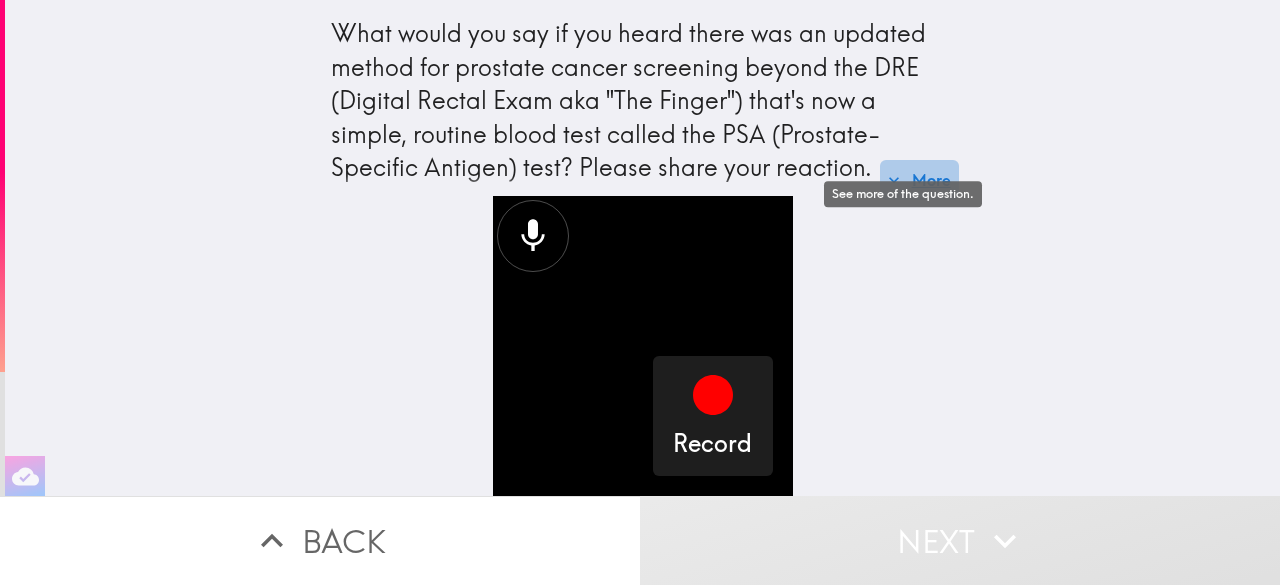 click on "More" at bounding box center [919, 180] 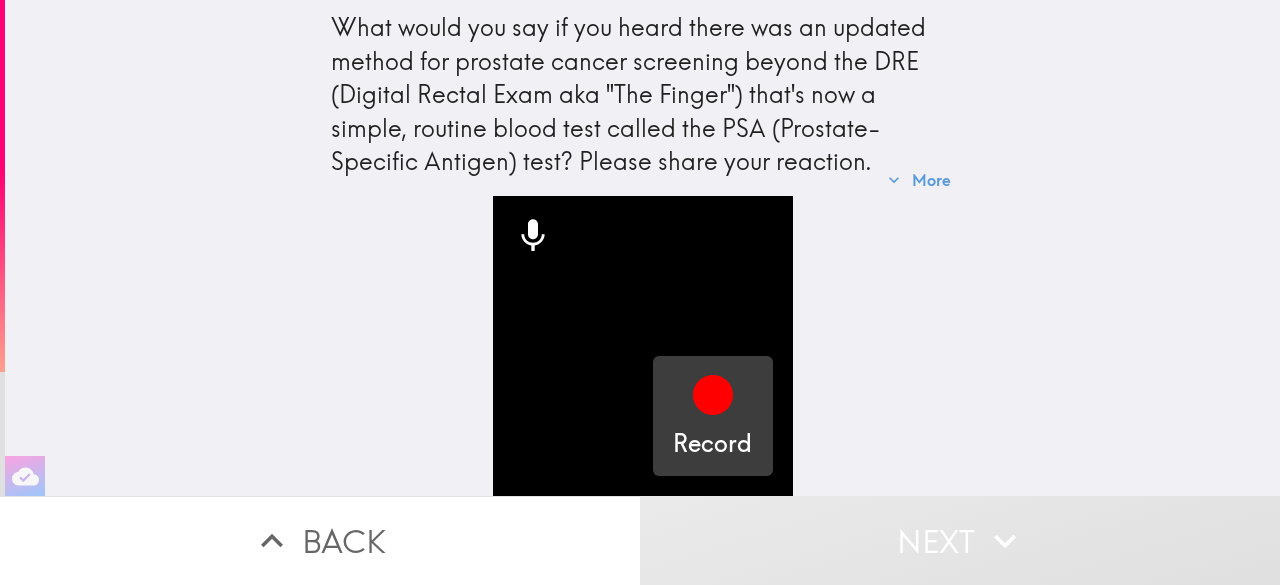click at bounding box center (713, 399) 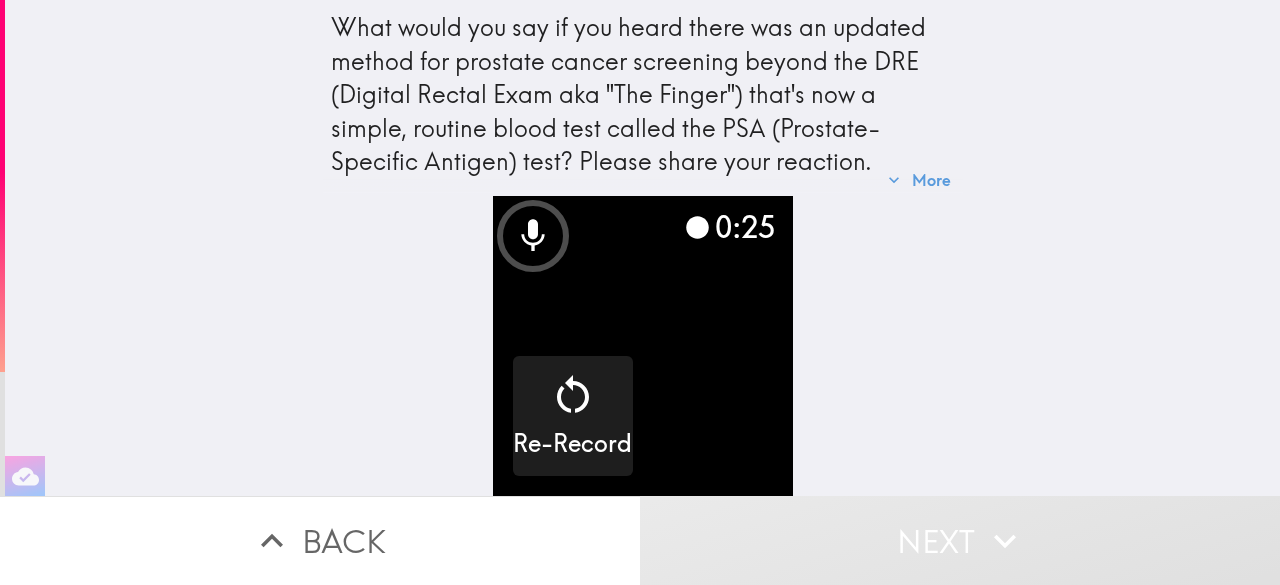 drag, startPoint x: 1027, startPoint y: 537, endPoint x: 1108, endPoint y: 499, distance: 89.470665 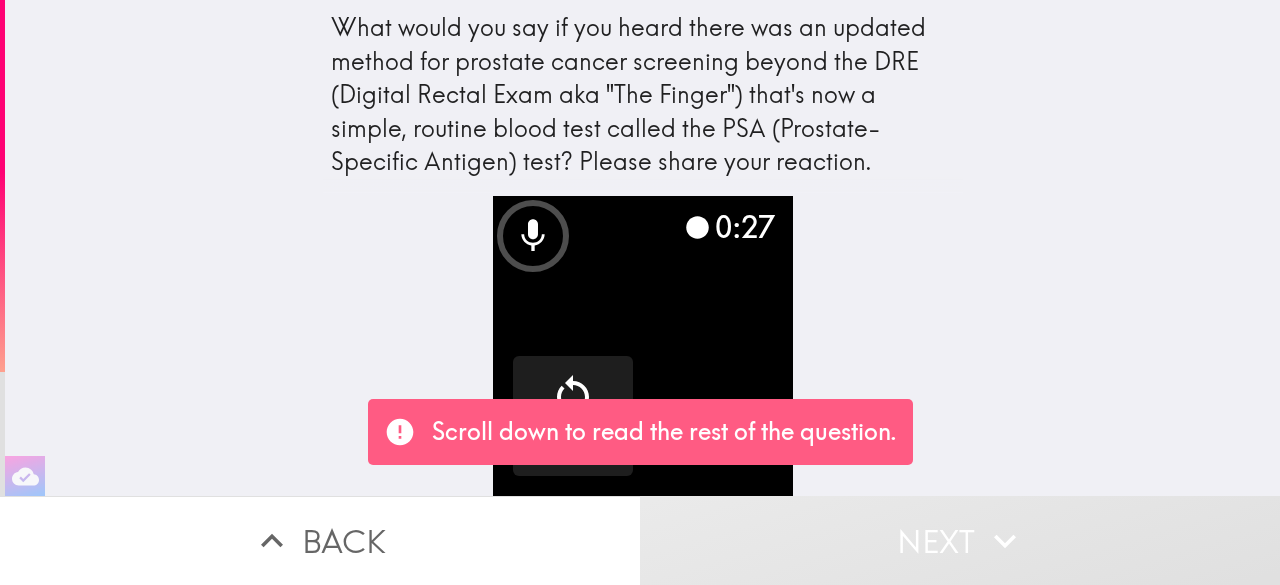 scroll, scrollTop: 22, scrollLeft: 0, axis: vertical 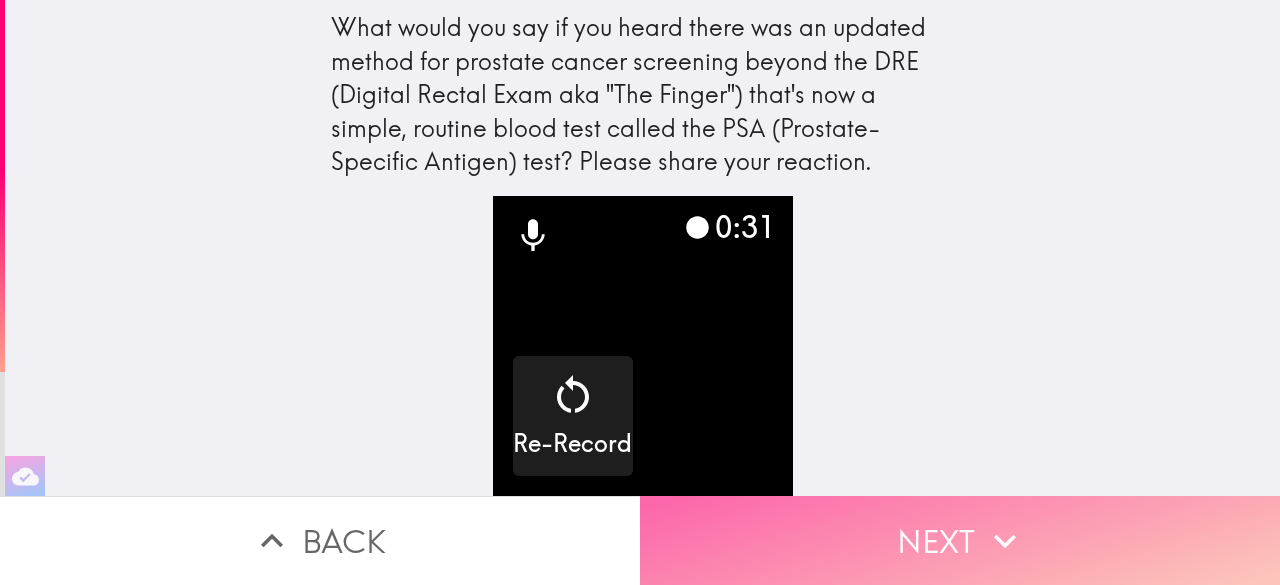 click on "Next" at bounding box center [960, 540] 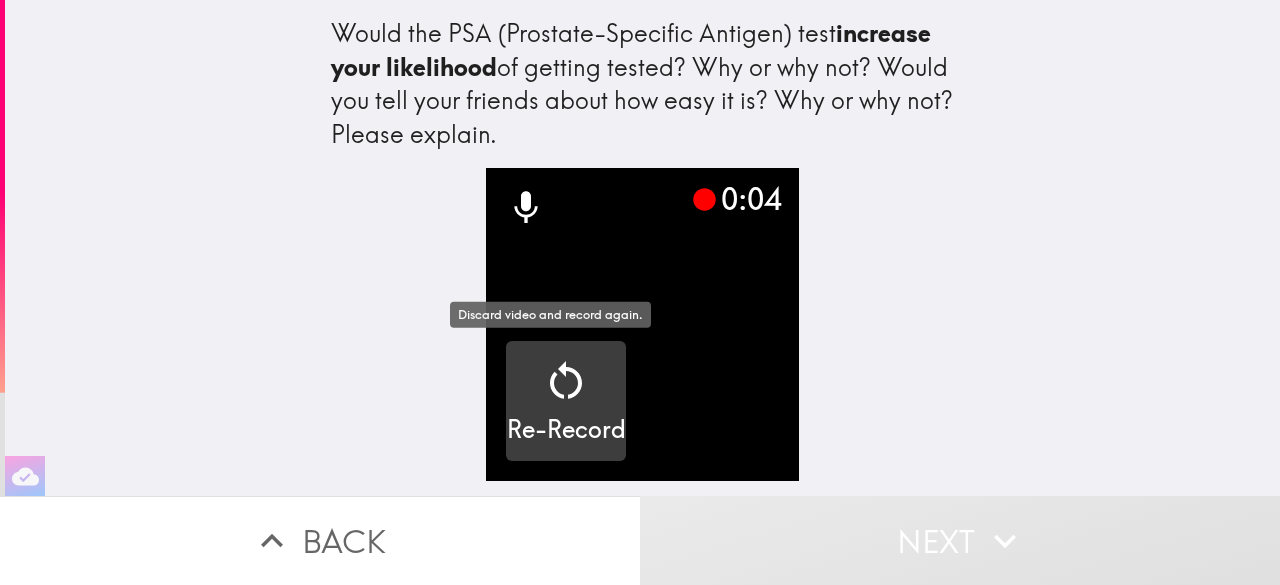 click on "Re-Record" at bounding box center (566, 402) 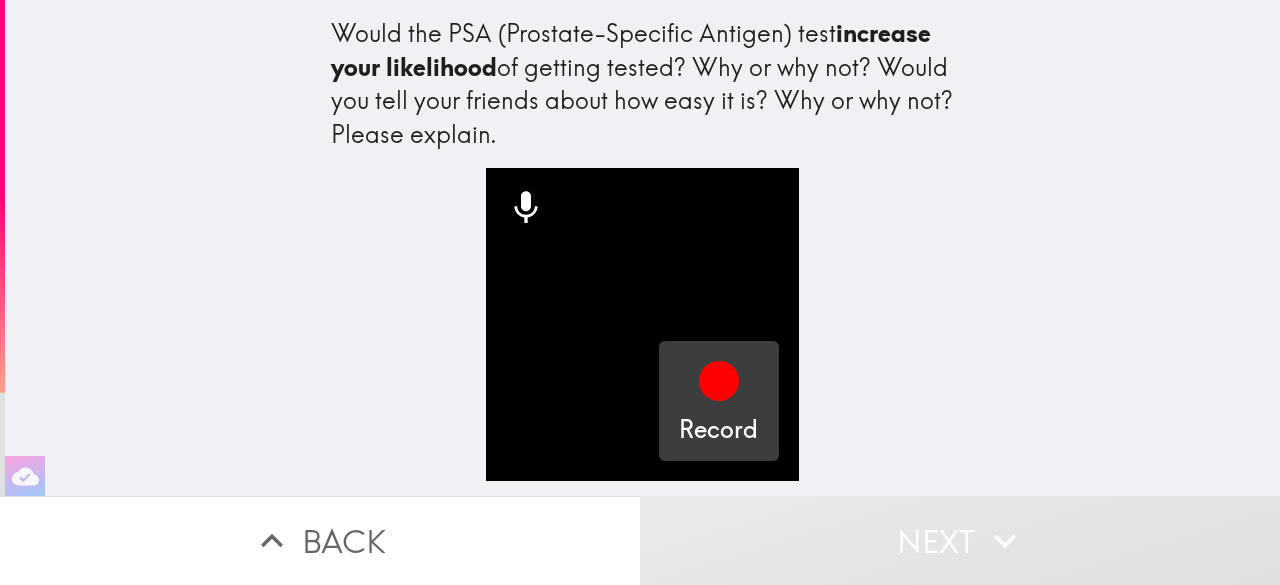 click on "Record" at bounding box center (719, 401) 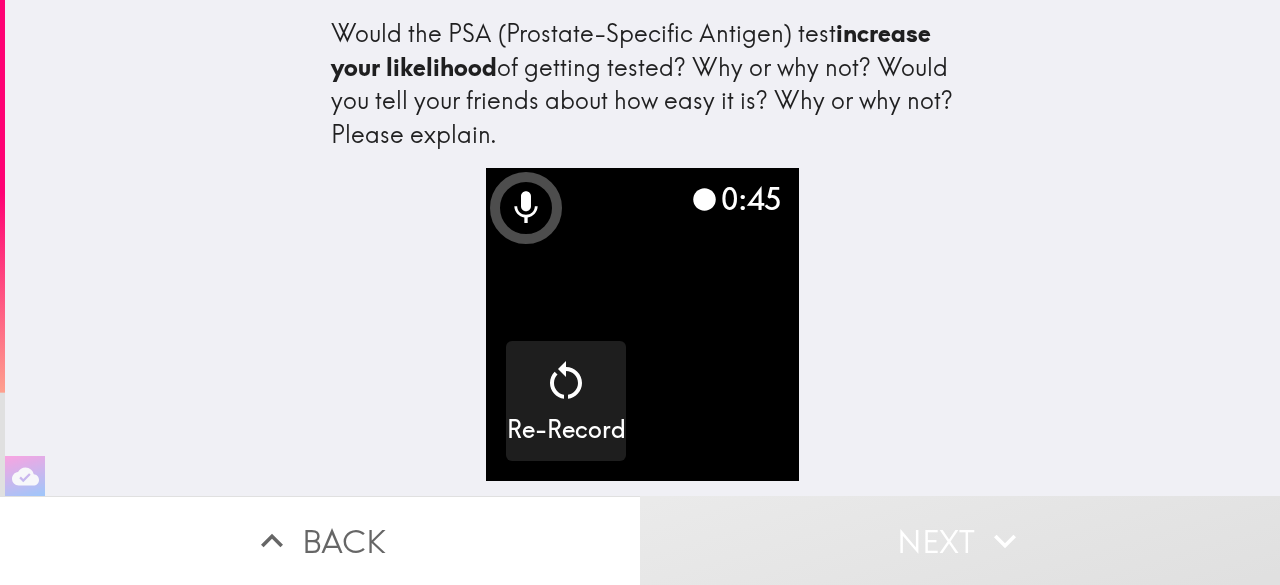 drag, startPoint x: 1279, startPoint y: 506, endPoint x: 917, endPoint y: 401, distance: 376.9204 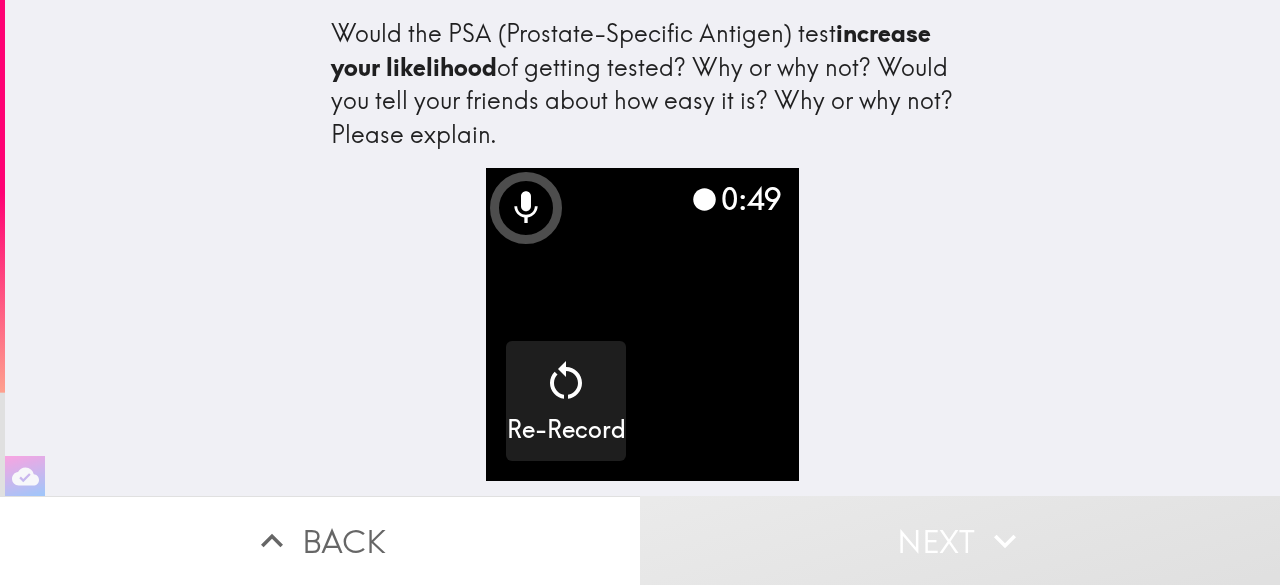 click on "Next" at bounding box center [960, 540] 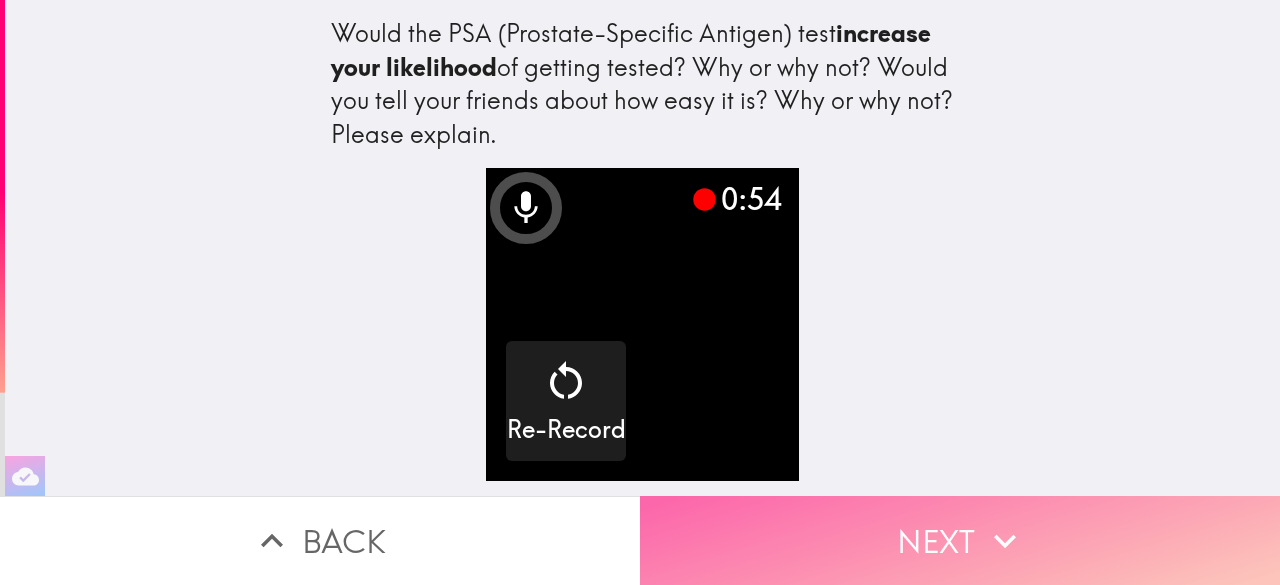 click on "Next" at bounding box center (960, 540) 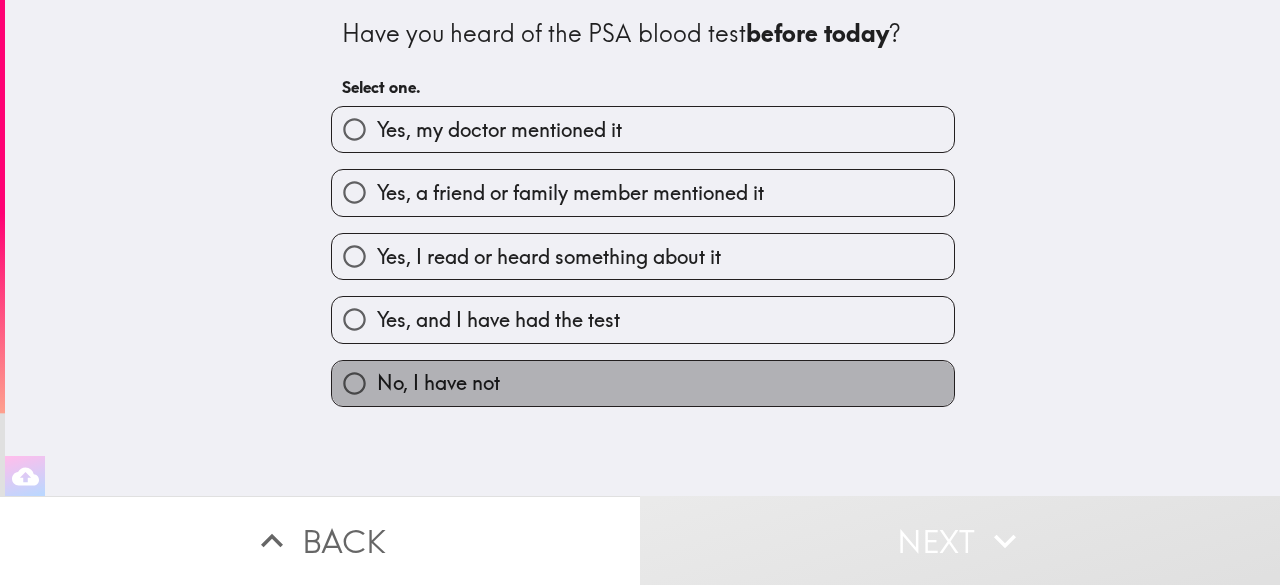 click on "No, I have not" at bounding box center [643, 383] 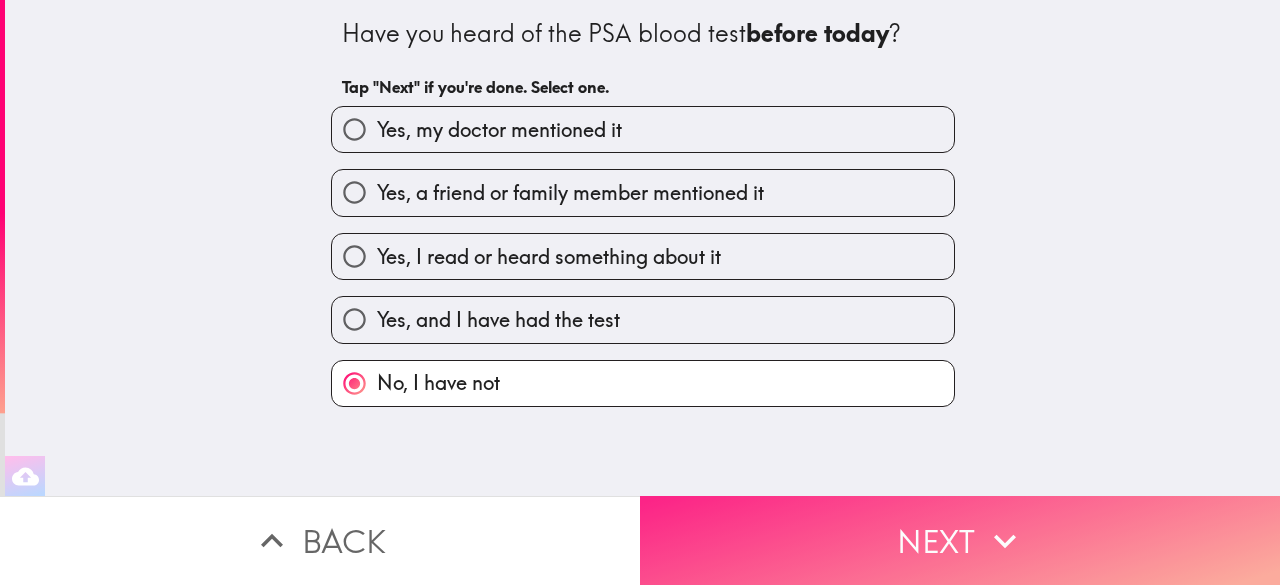 click on "Next" at bounding box center (960, 540) 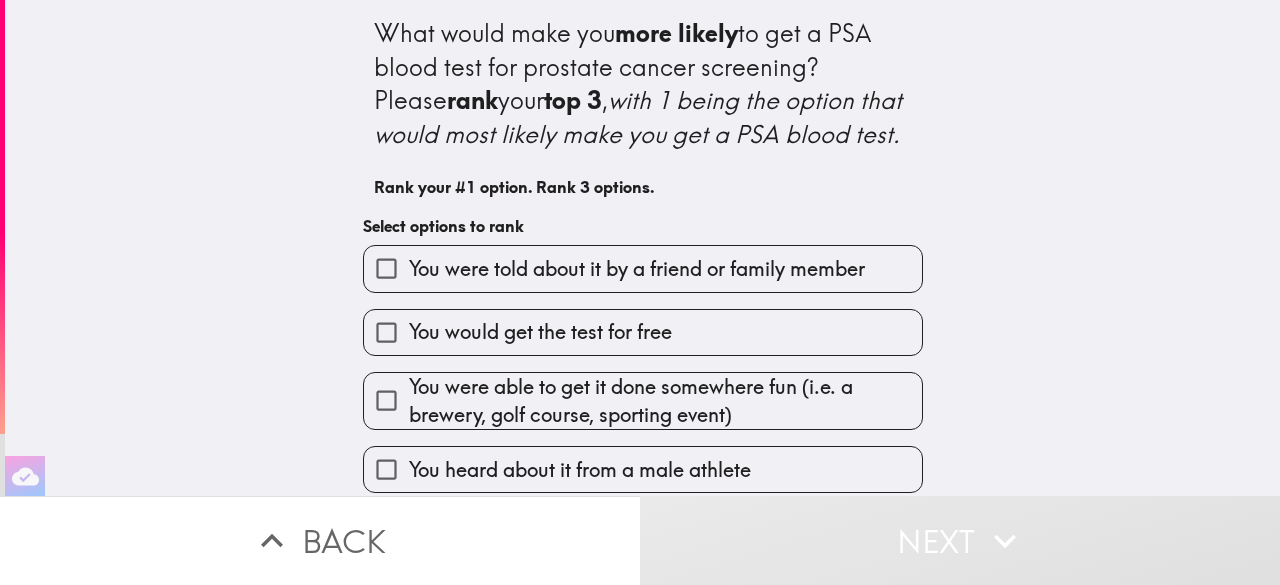 click on "What would make you  more likely  to get a PSA blood test for prostate cancer screening? Please  rank  your  top 3 ,  with 1 being the option that would most likely make you get a PSA blood test. Rank your #1 option.   Rank 3 options. Select options to rank You were told about it by a friend or family member You would get the test for free You were able to get it done somewhere fun (i.e. a brewery, golf course, sporting event) You heard about it from a male athlete You saw a male influencer take the test You saw a male athlete take the test You were able to get it done somewhere convenient beyond a doctor's office (i.e. store pharmacy during errands) You saw a male celebrity take the test You heard about it from a prostate cancer survivor You heard about it from a doctor or other healthcare professional You were given a reward or benefit for doing it (i.e. free food/meal from a restaurant, tickets to a sporting event, sports betting credit, cool merch) You heard about it from a male celebrity" at bounding box center [642, 248] 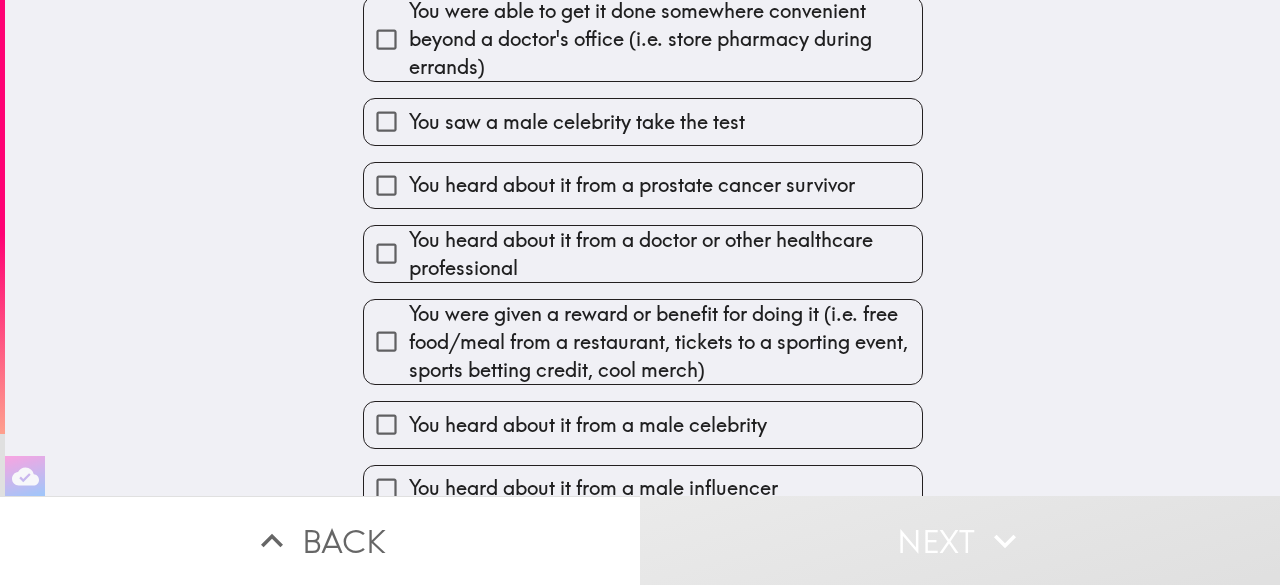 scroll, scrollTop: 679, scrollLeft: 0, axis: vertical 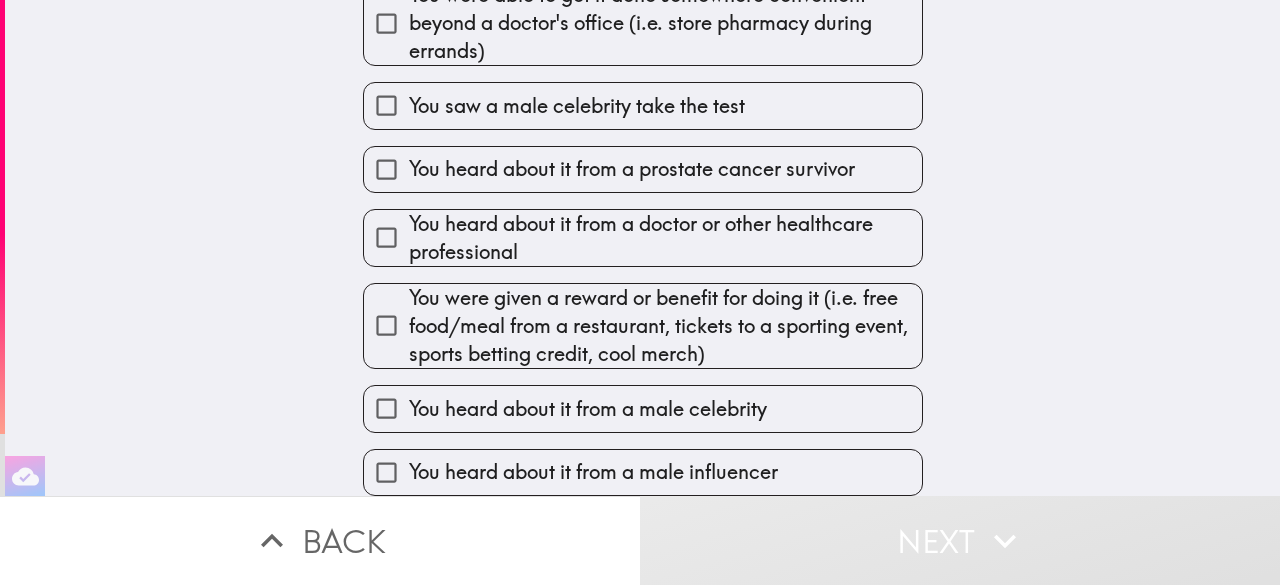 click on "You heard about it from a doctor or other healthcare professional" at bounding box center (635, 230) 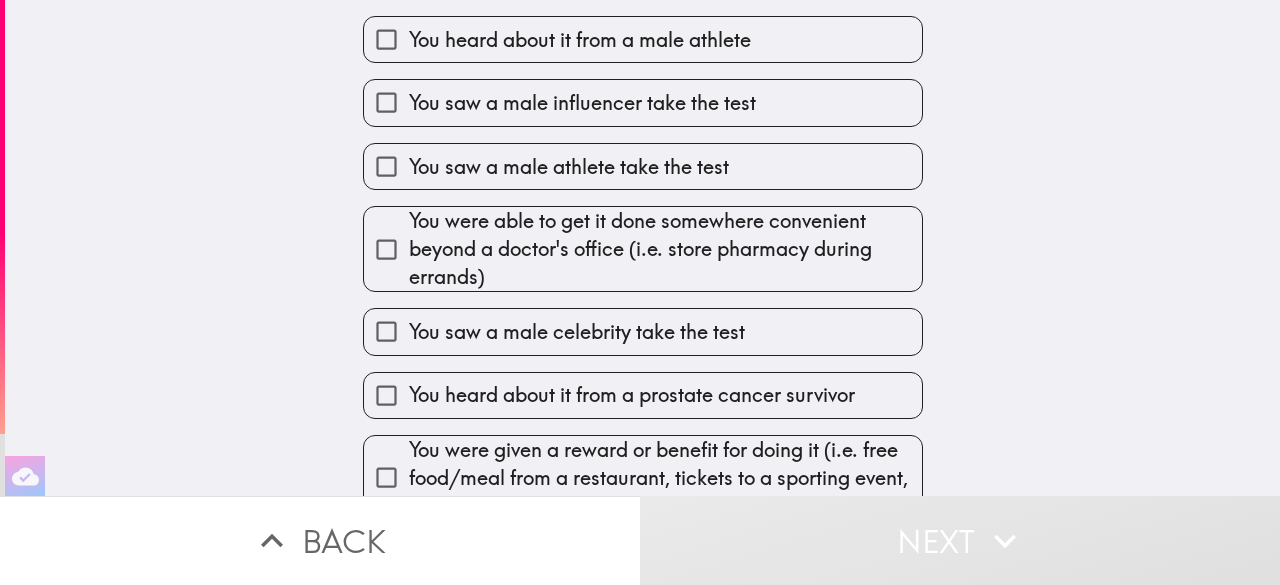 click on "You were able to get it done somewhere convenient beyond a doctor's office (i.e. store pharmacy during errands)" at bounding box center [665, 249] 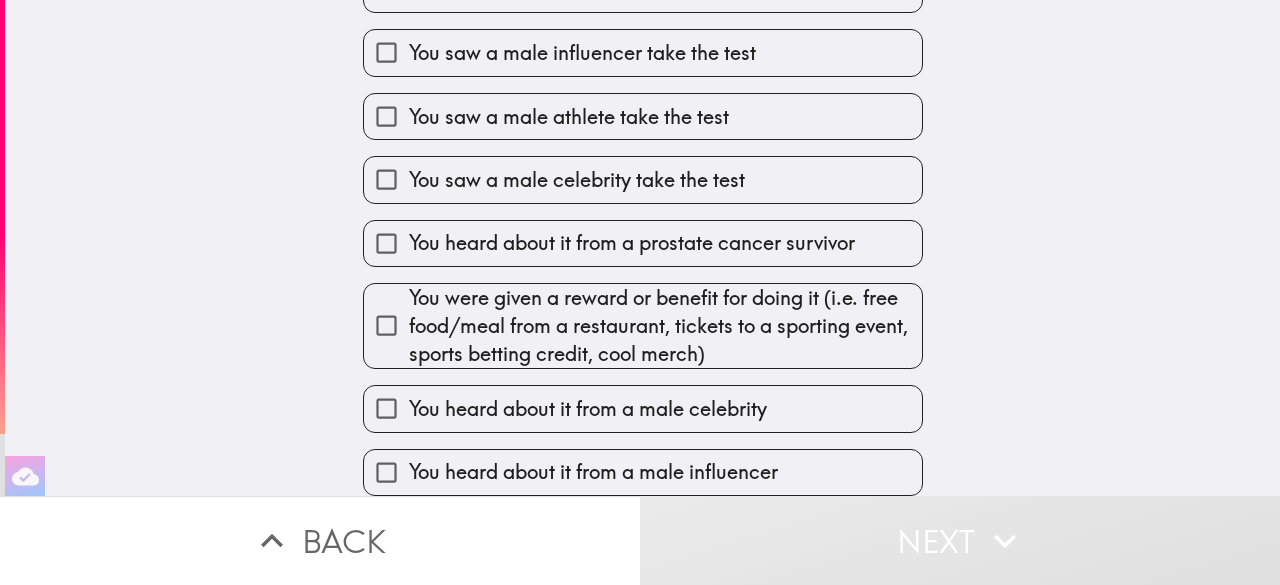 scroll, scrollTop: 679, scrollLeft: 0, axis: vertical 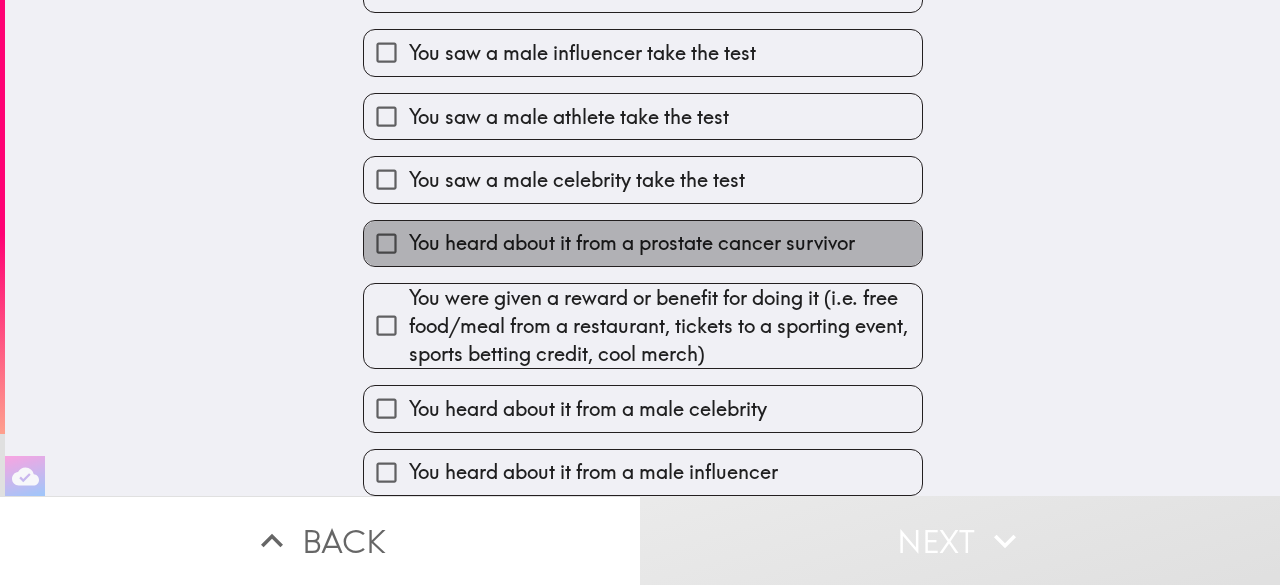 click on "You heard about it from a prostate cancer survivor" at bounding box center (632, 243) 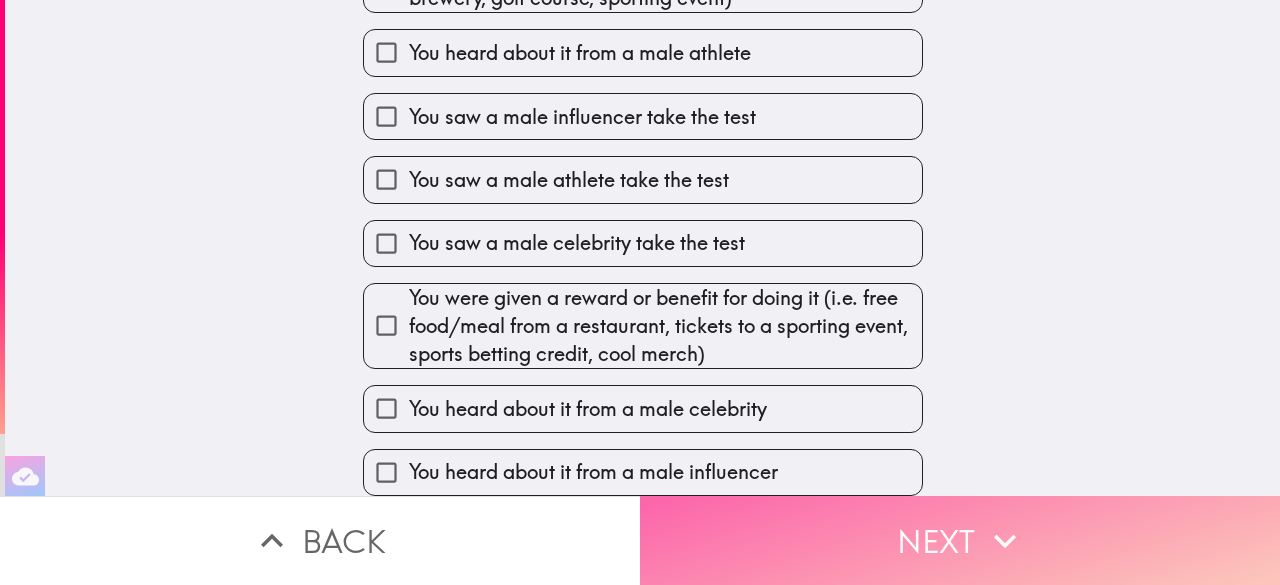 click on "Next" at bounding box center [960, 540] 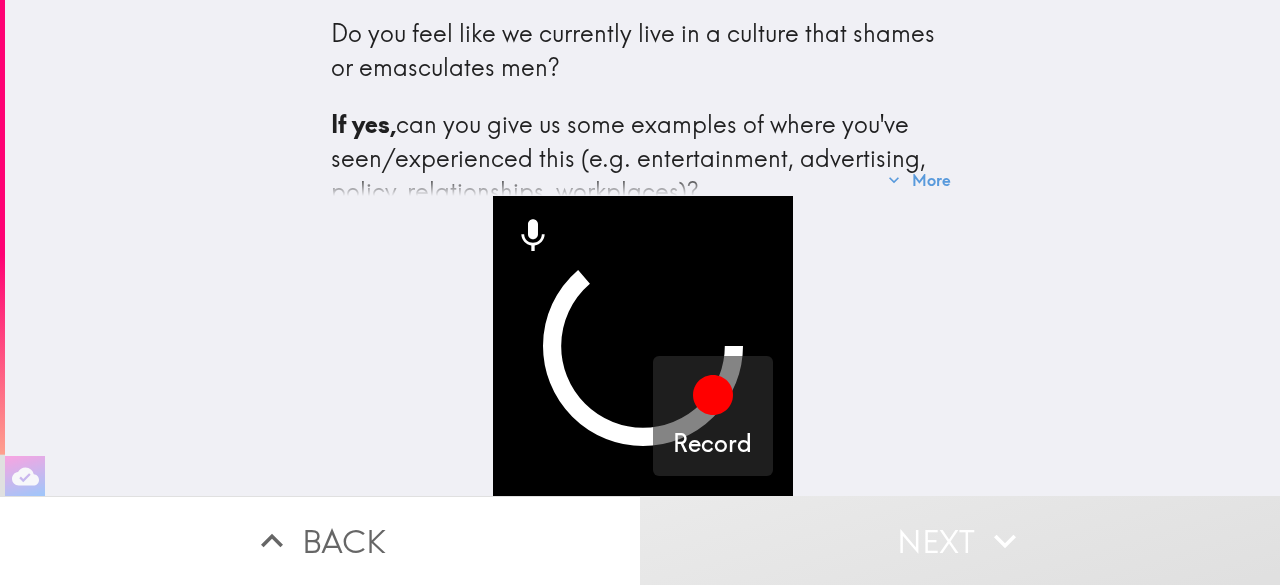 scroll, scrollTop: 0, scrollLeft: 0, axis: both 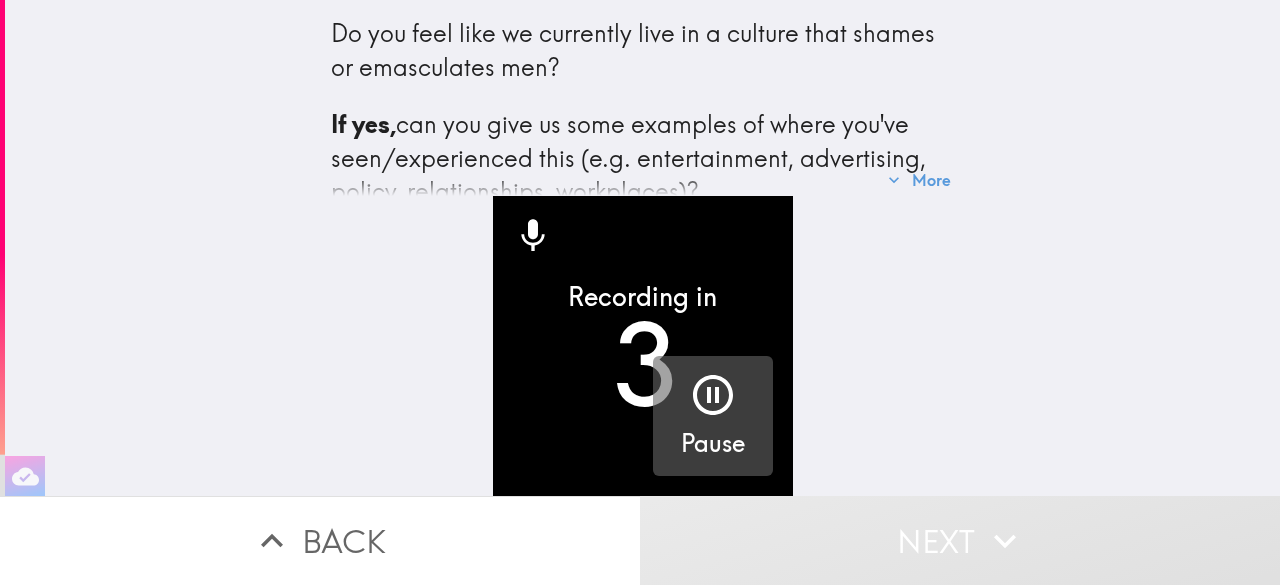 click at bounding box center (713, 399) 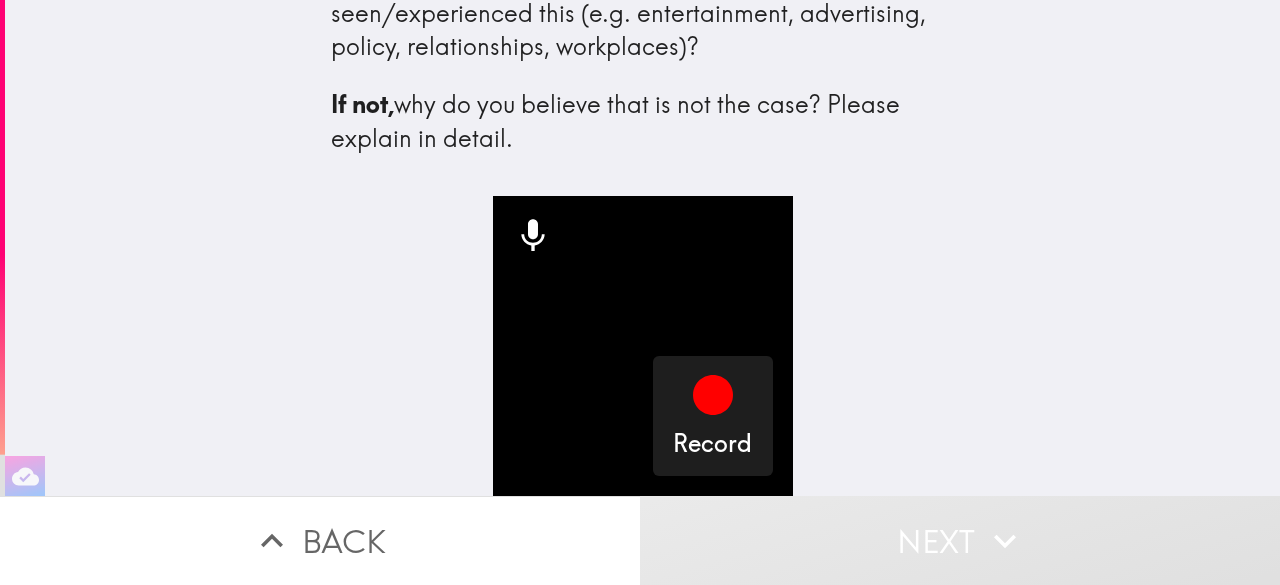 scroll, scrollTop: 160, scrollLeft: 0, axis: vertical 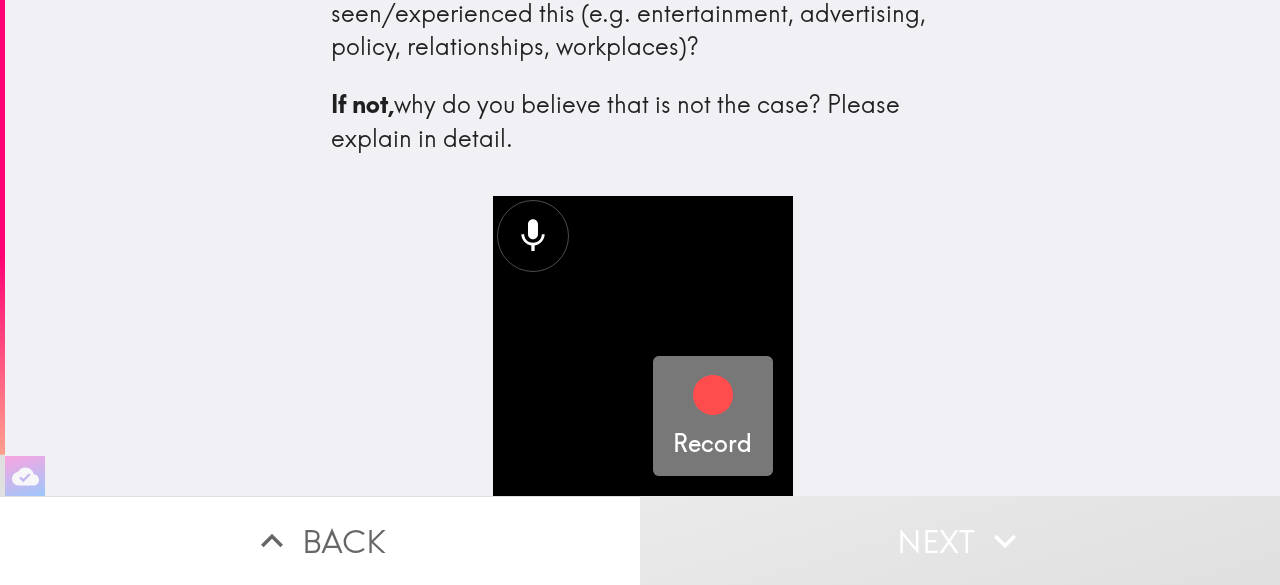 click on "Record" at bounding box center [712, 444] 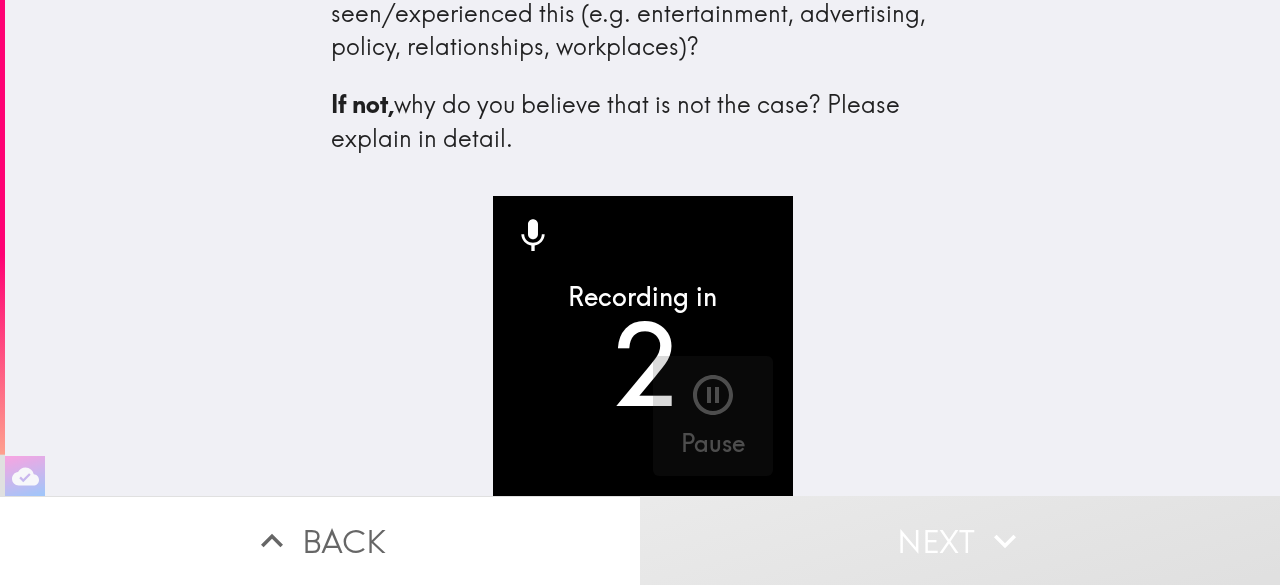 scroll, scrollTop: 0, scrollLeft: 0, axis: both 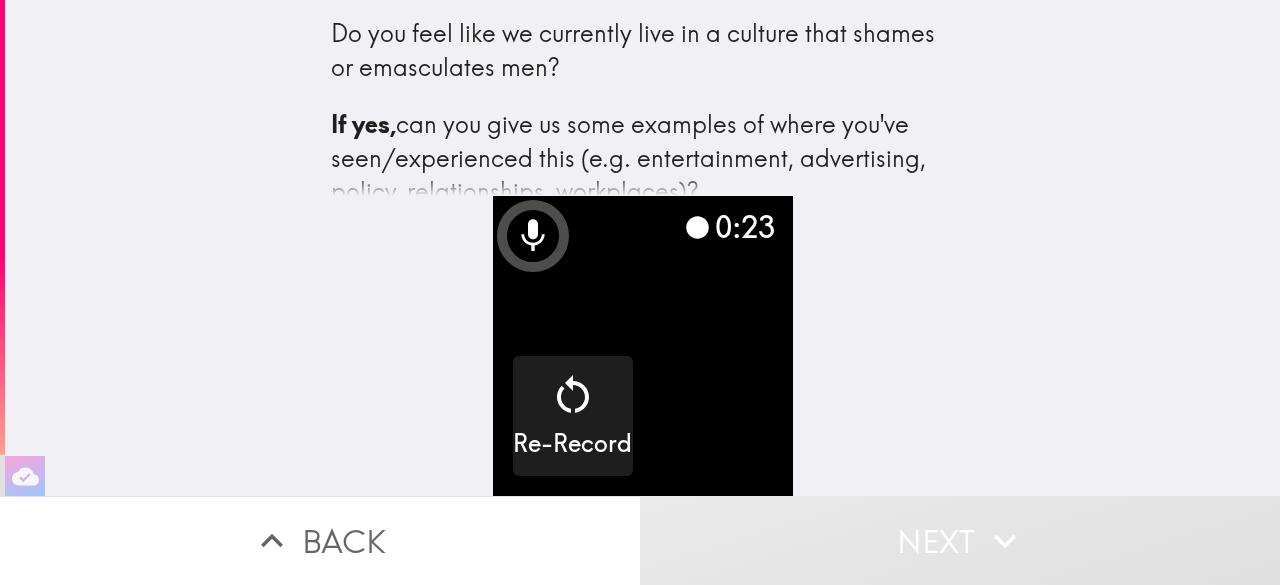 click on "Do you feel like we currently live in a culture that shames or emasculates men?  If yes,  can you give us some examples of where you've seen/experienced this (e.g. entertainment, advertising, policy, relationships, workplaces)? If not,  why do you believe that is not the case? Please explain in detail. 0:23 Re-Record" at bounding box center (642, 248) 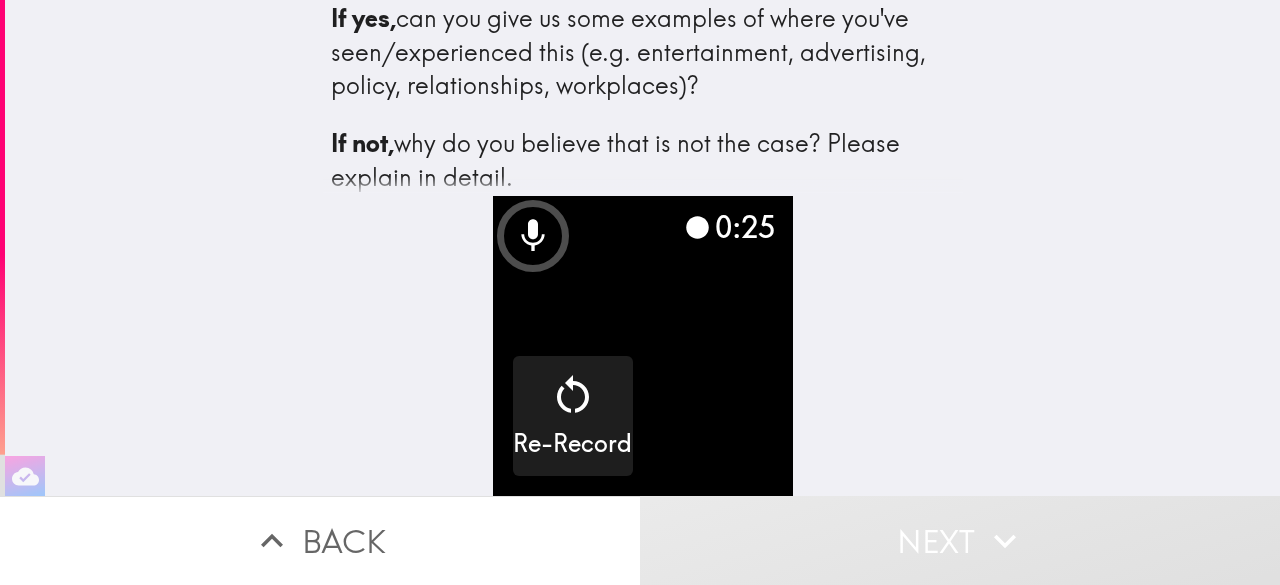 scroll, scrollTop: 161, scrollLeft: 0, axis: vertical 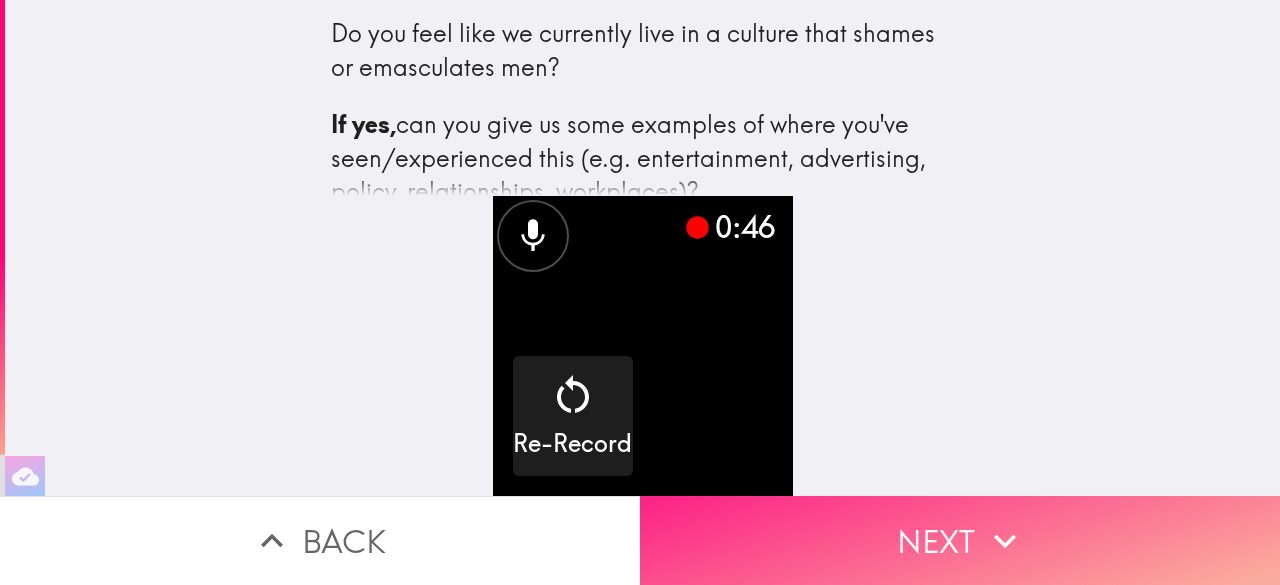 click on "Next" at bounding box center [960, 540] 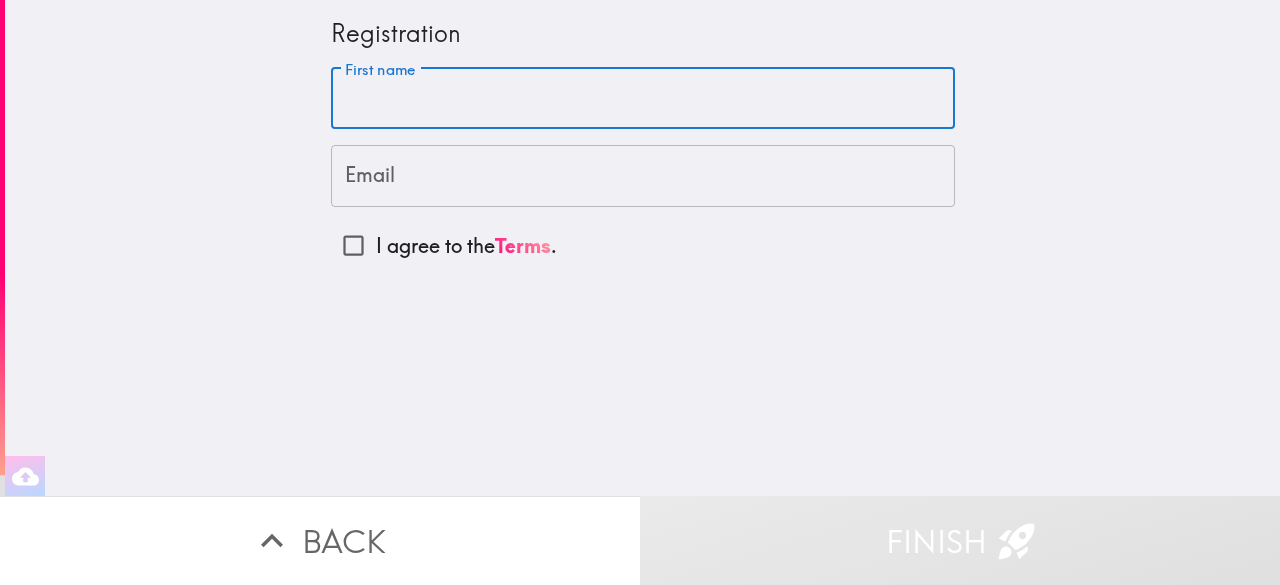 click on "First name" at bounding box center [643, 99] 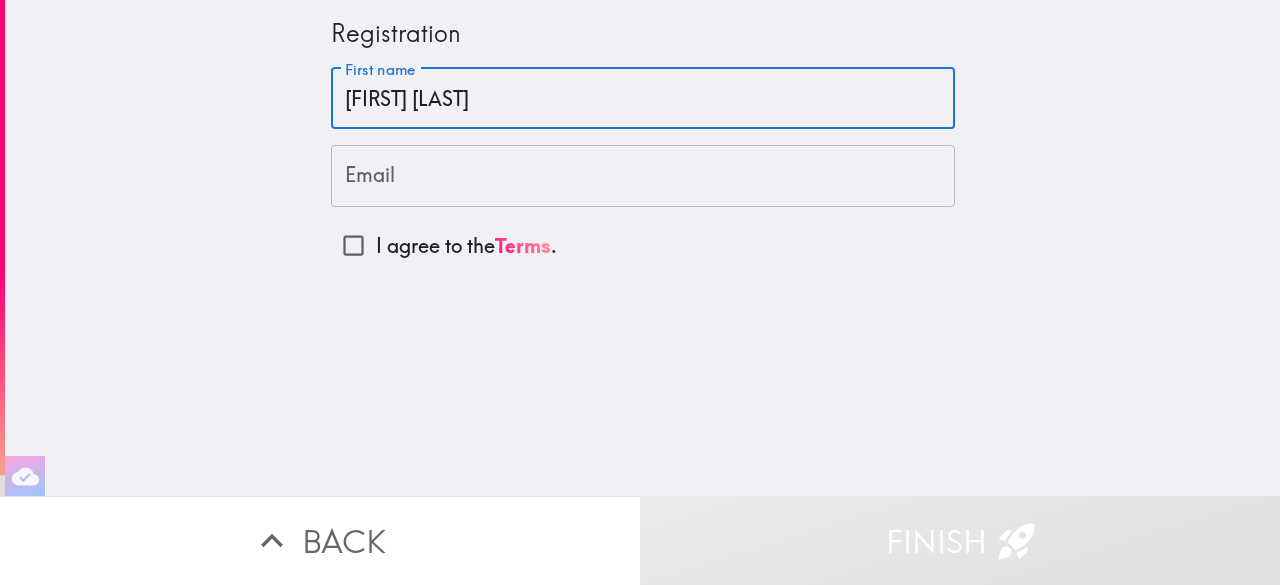 type on "[FIRST] [LAST]" 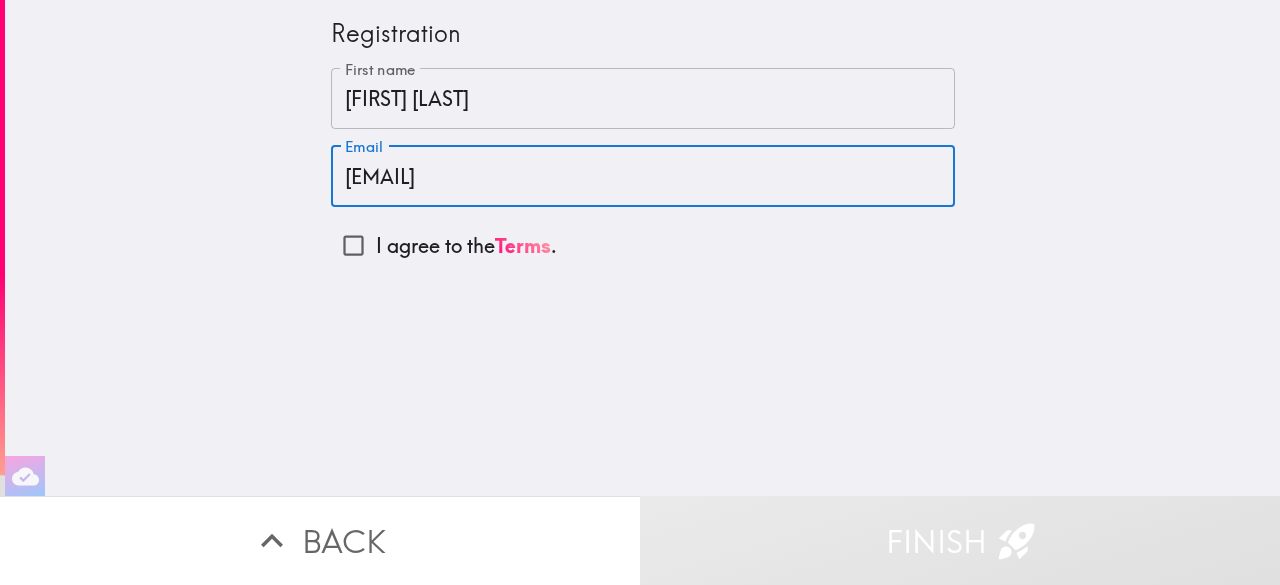 type on "[EMAIL]" 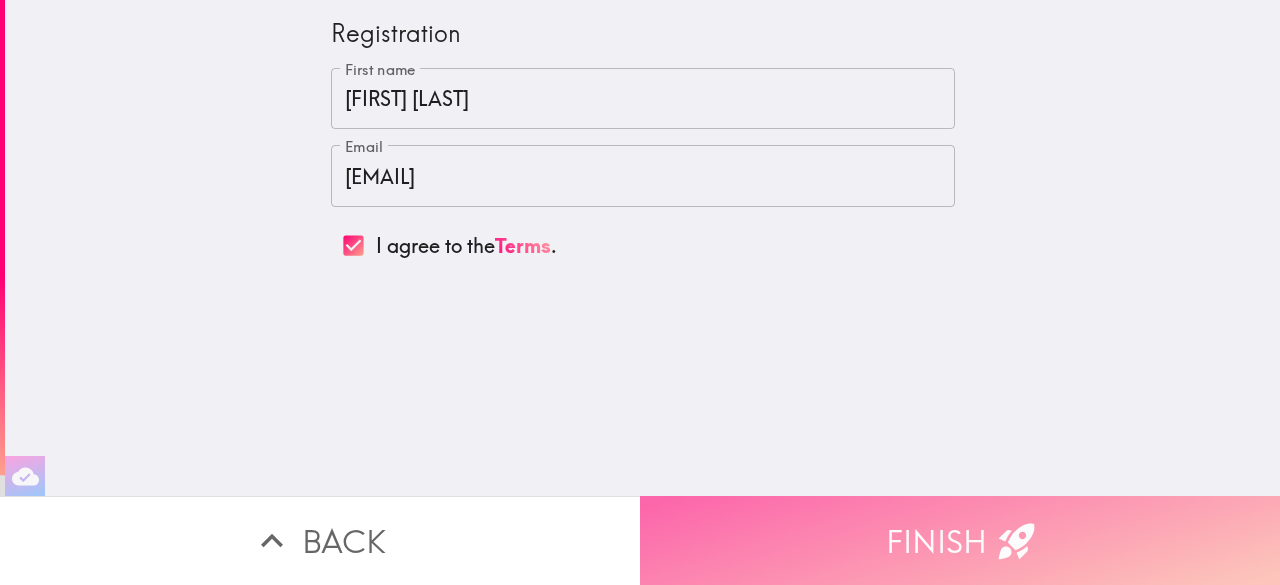 click on "Finish" at bounding box center [960, 540] 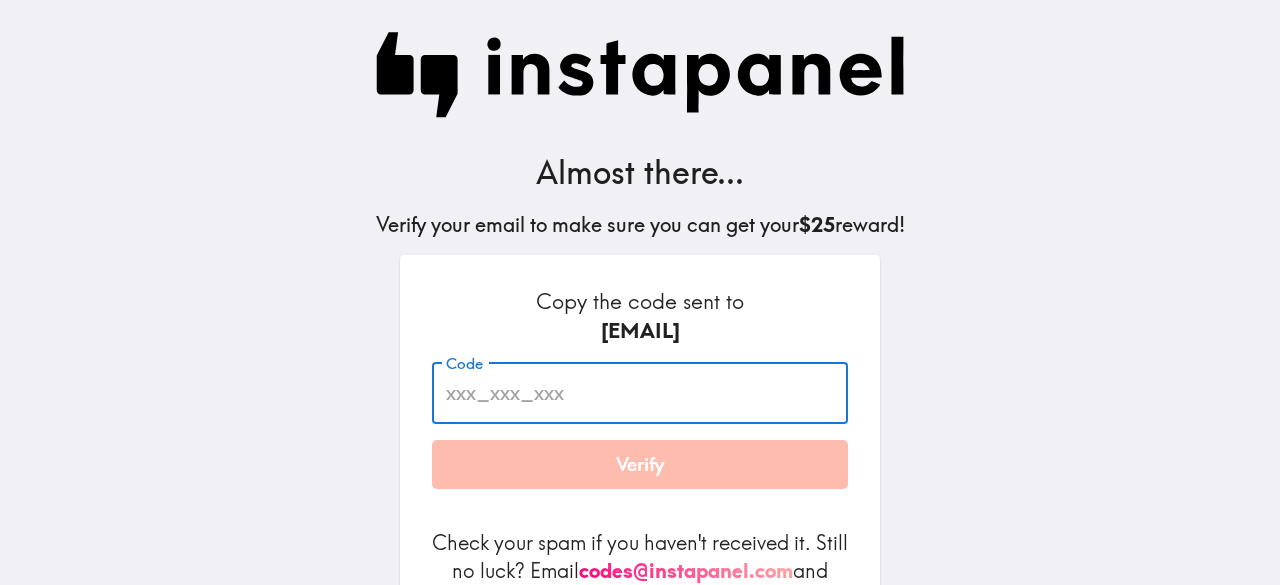 click on "Code" at bounding box center [640, 393] 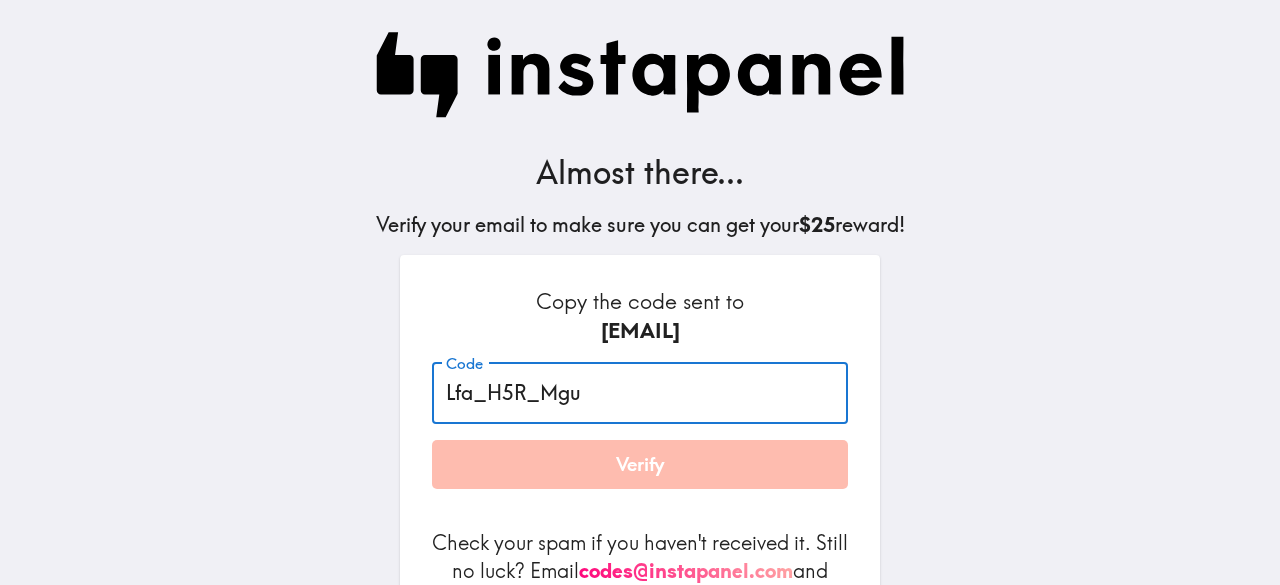 type on "Lfa_H5R_Mgu" 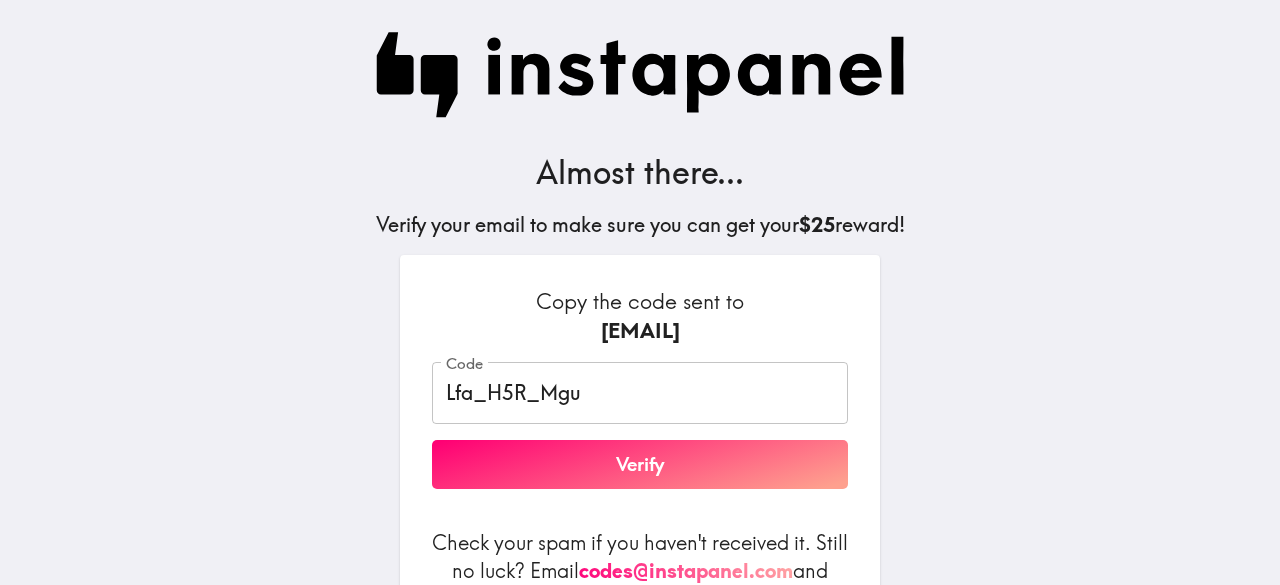 click on "Almost there... Verify your email to make sure you can get your  $25  reward! Copy the code sent to  [EMAIL]  Code Lfa_H5R_Mgu Code Verify Check your spam if you haven't received it.   Still no luck? Email  [EMAIL]  and we'll reply with your code.   Typed the wrong email?   Request a new code By using Instapanel, you agree to our  Terms  and  Privacy Policy ." at bounding box center (640, 367) 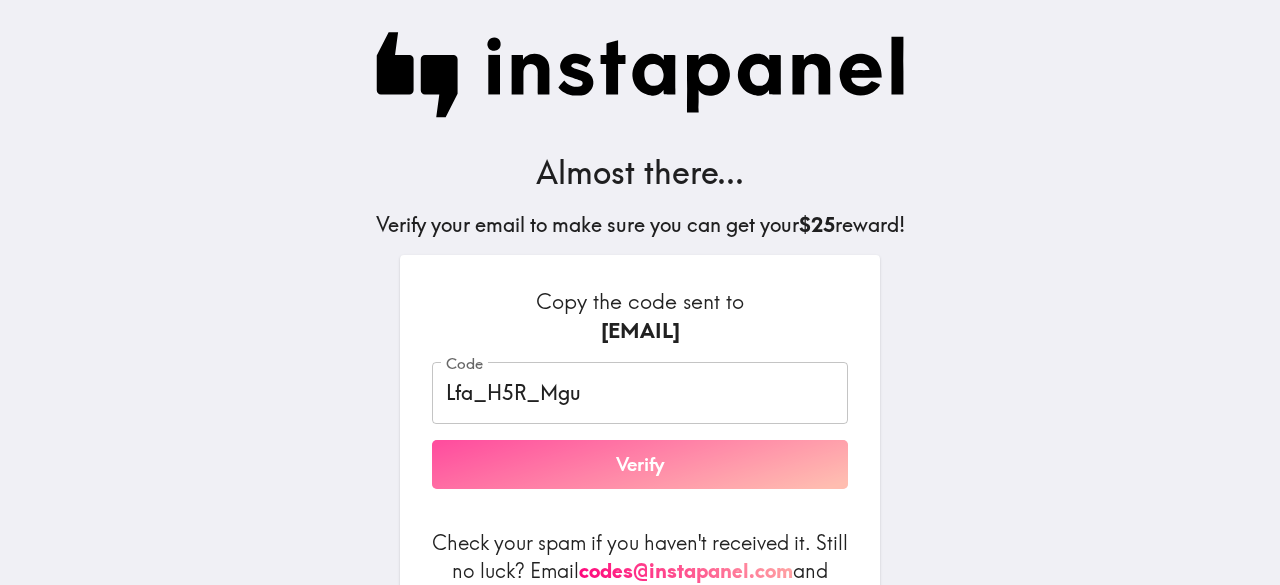 click on "Verify" at bounding box center [640, 465] 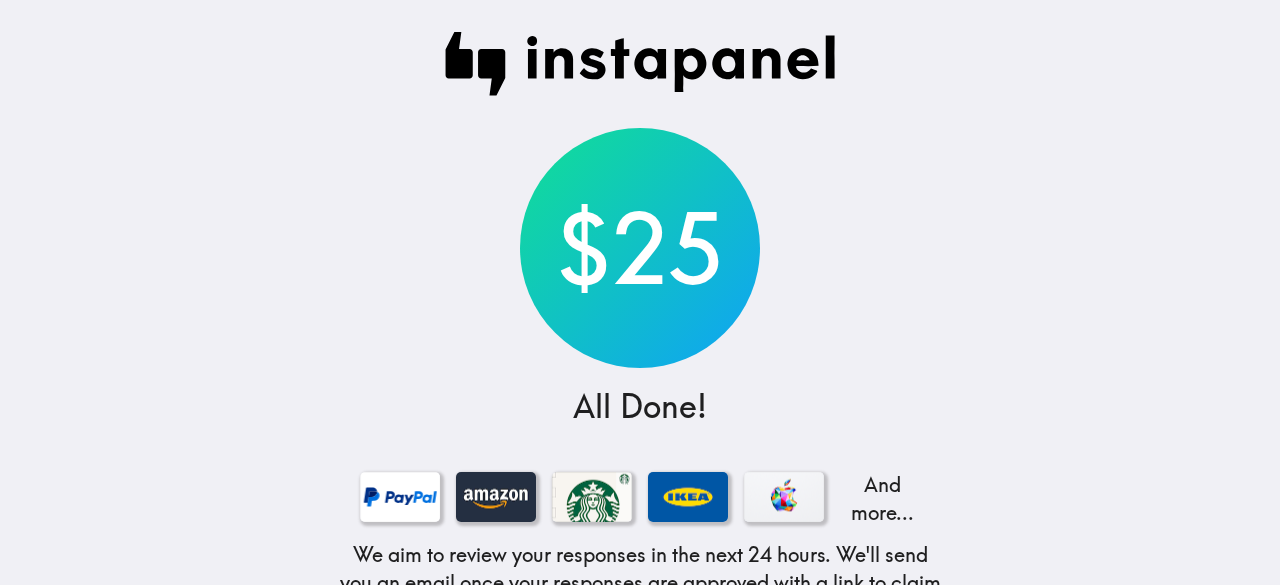 scroll, scrollTop: 186, scrollLeft: 0, axis: vertical 